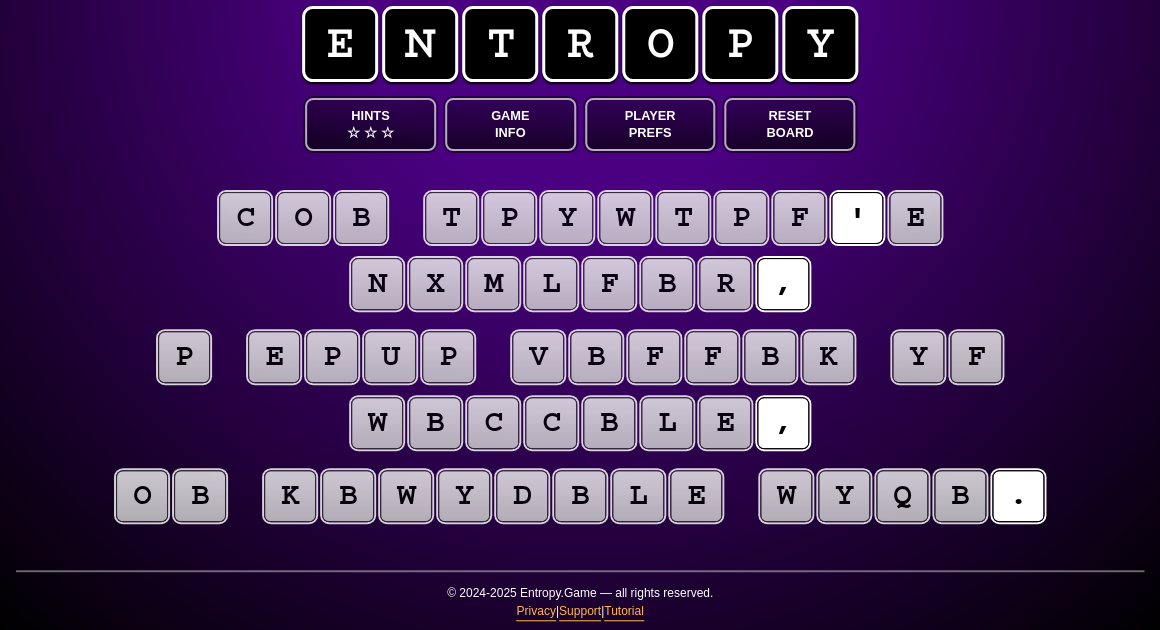 scroll, scrollTop: 26, scrollLeft: 0, axis: vertical 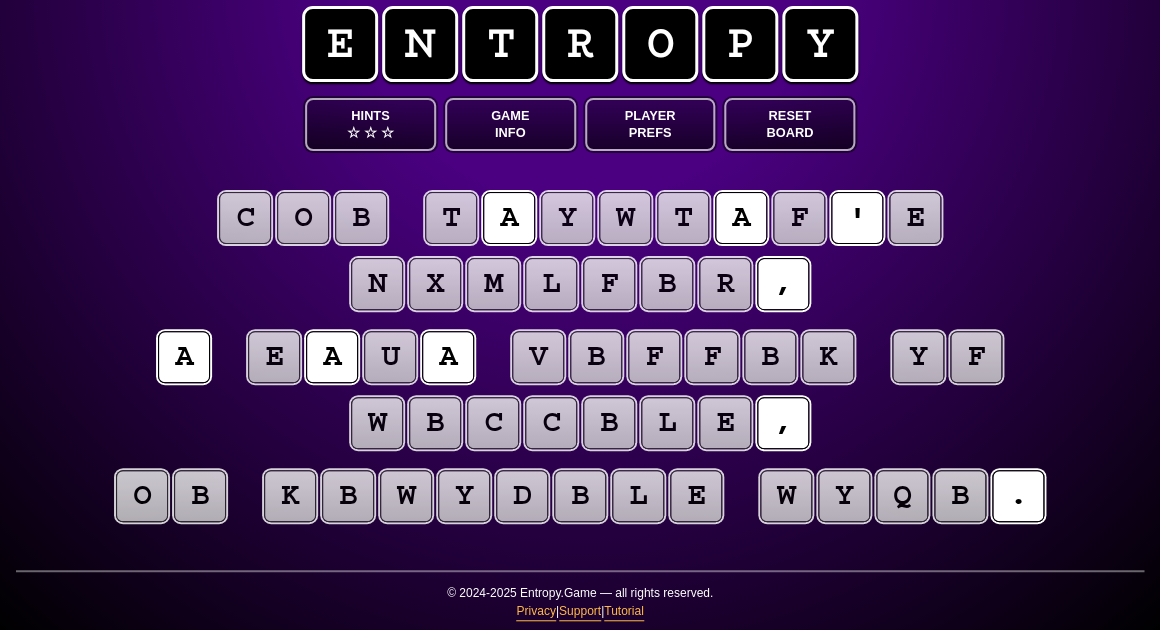 click on "c o b t a y w t a f ' e n x m l f b r ," at bounding box center [580, 252] 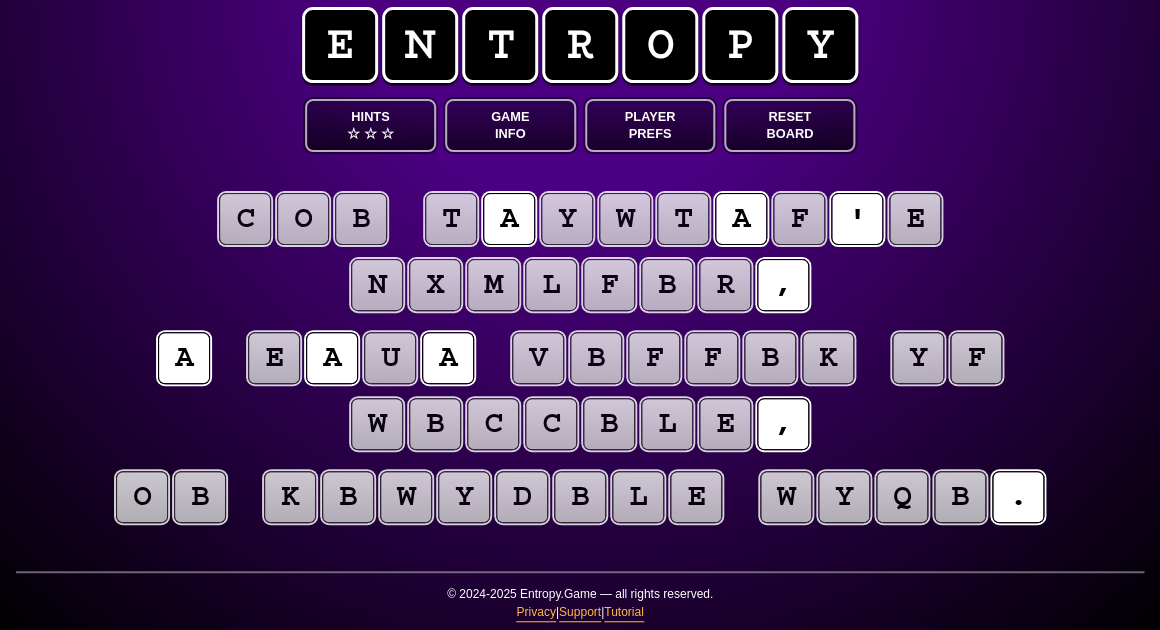 click on "c" at bounding box center [245, 219] 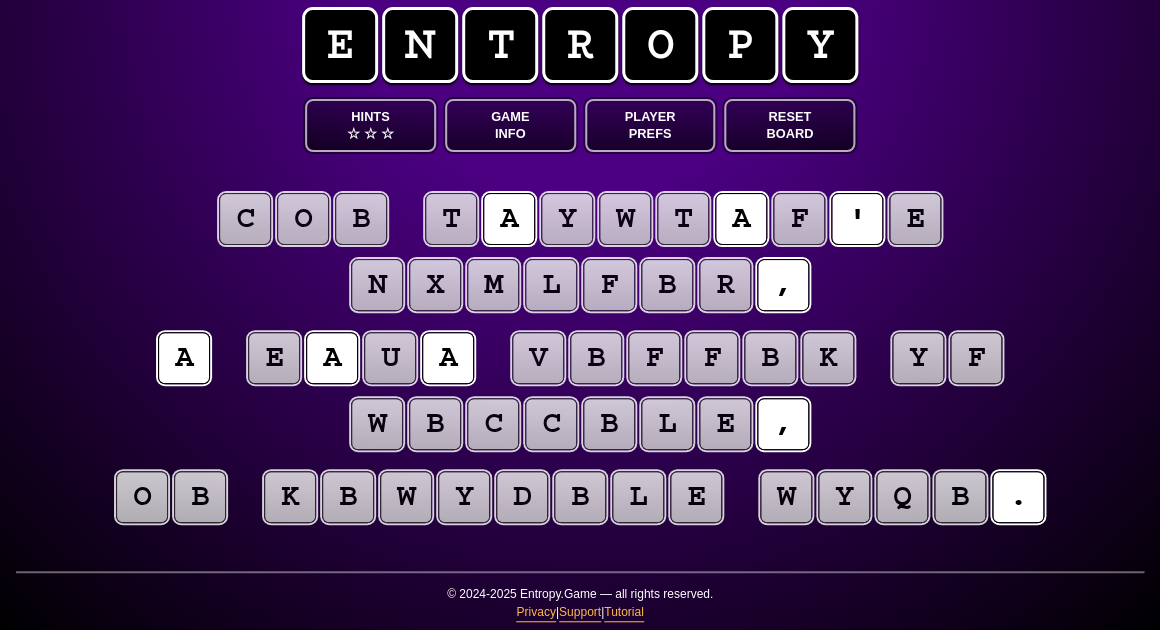 click on "o" at bounding box center (303, 219) 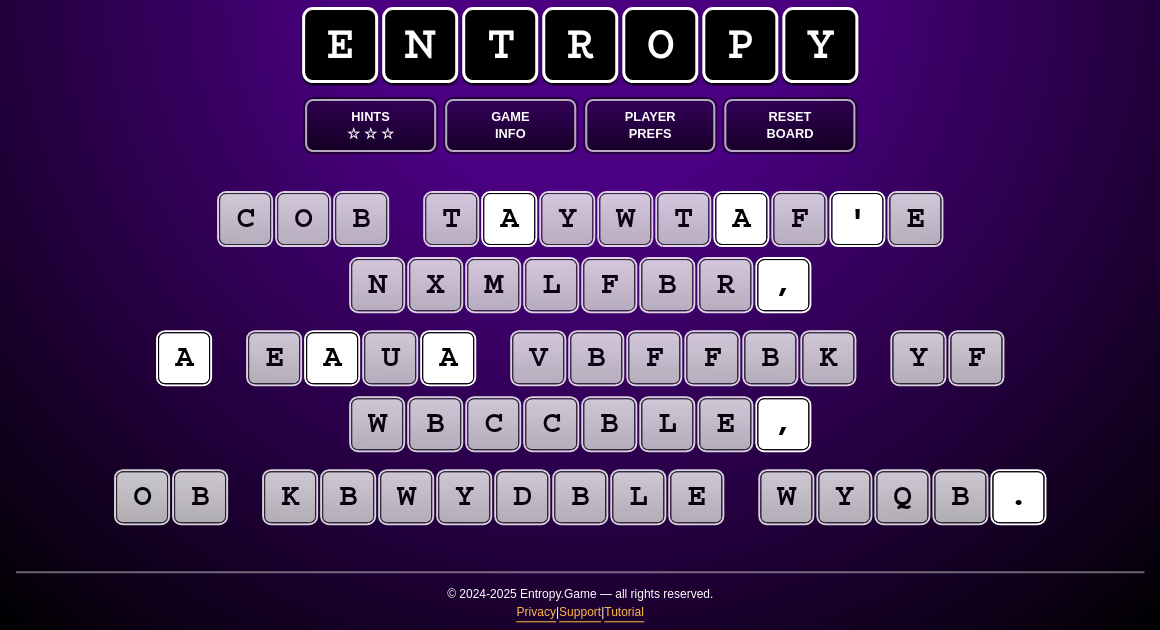 click on "b" at bounding box center [361, 219] 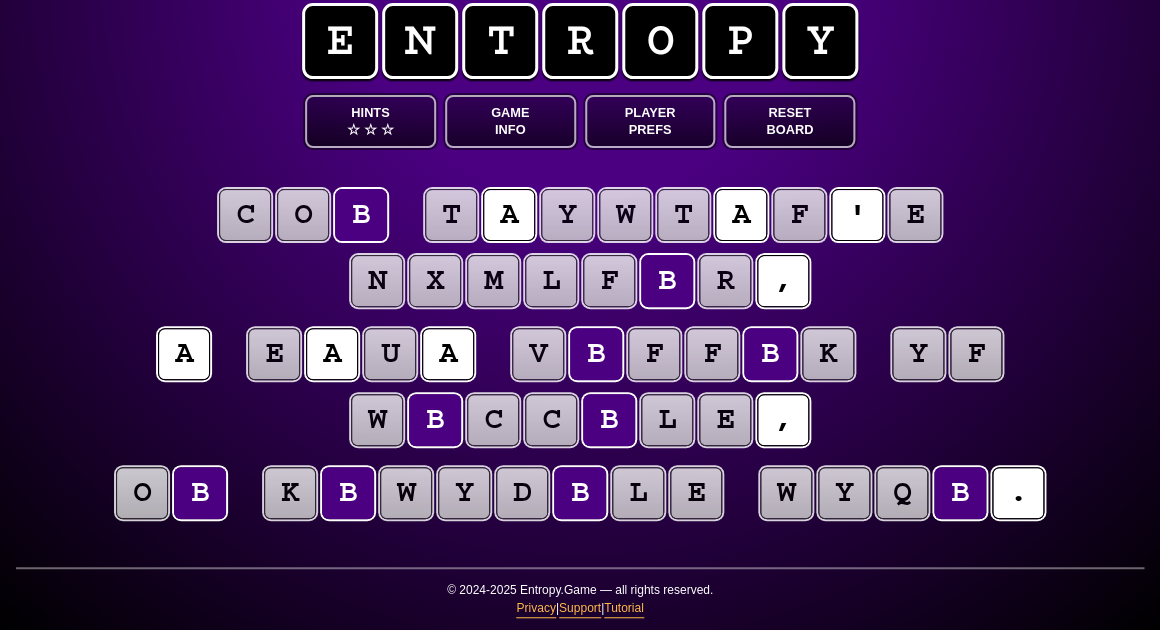 scroll, scrollTop: 29, scrollLeft: 0, axis: vertical 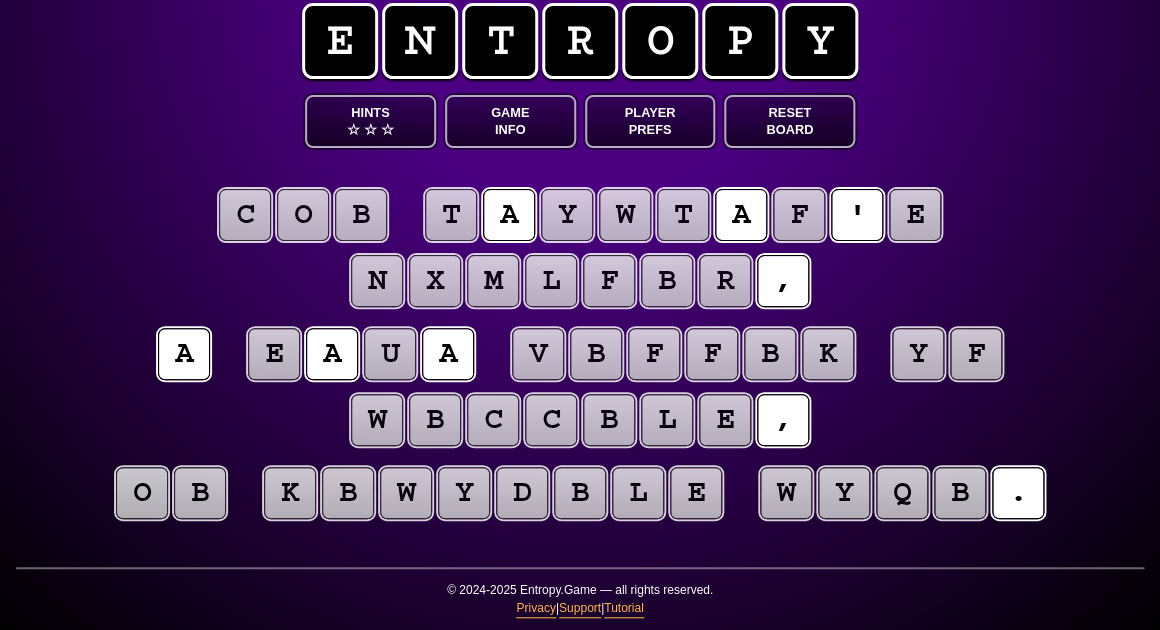 click on "c" at bounding box center [245, 215] 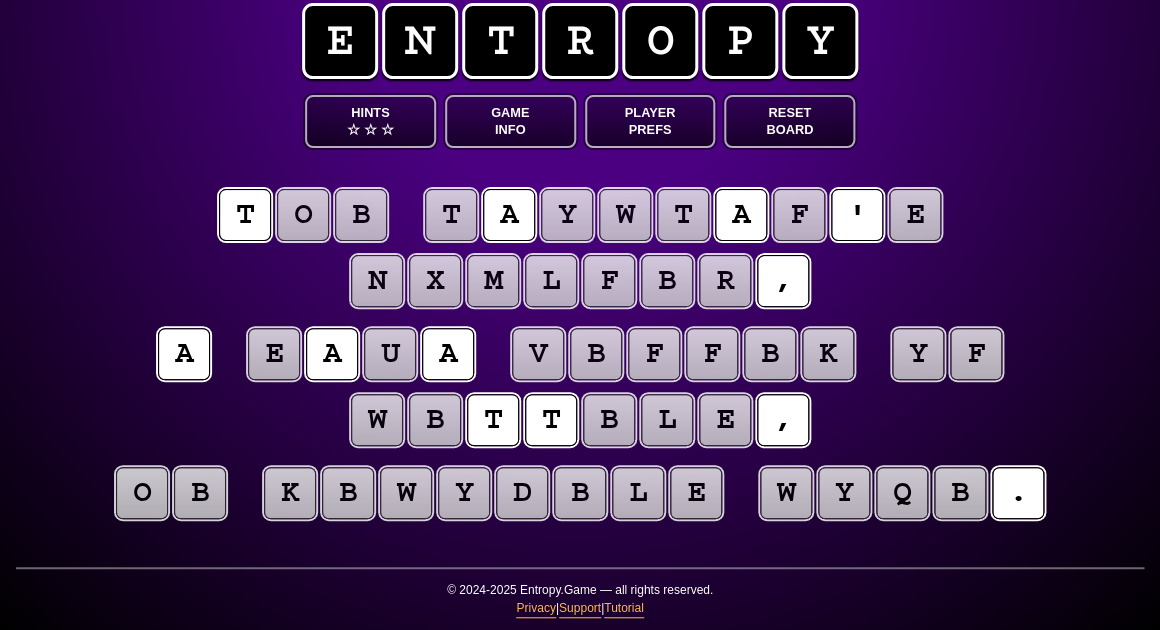 click on "o" at bounding box center [303, 215] 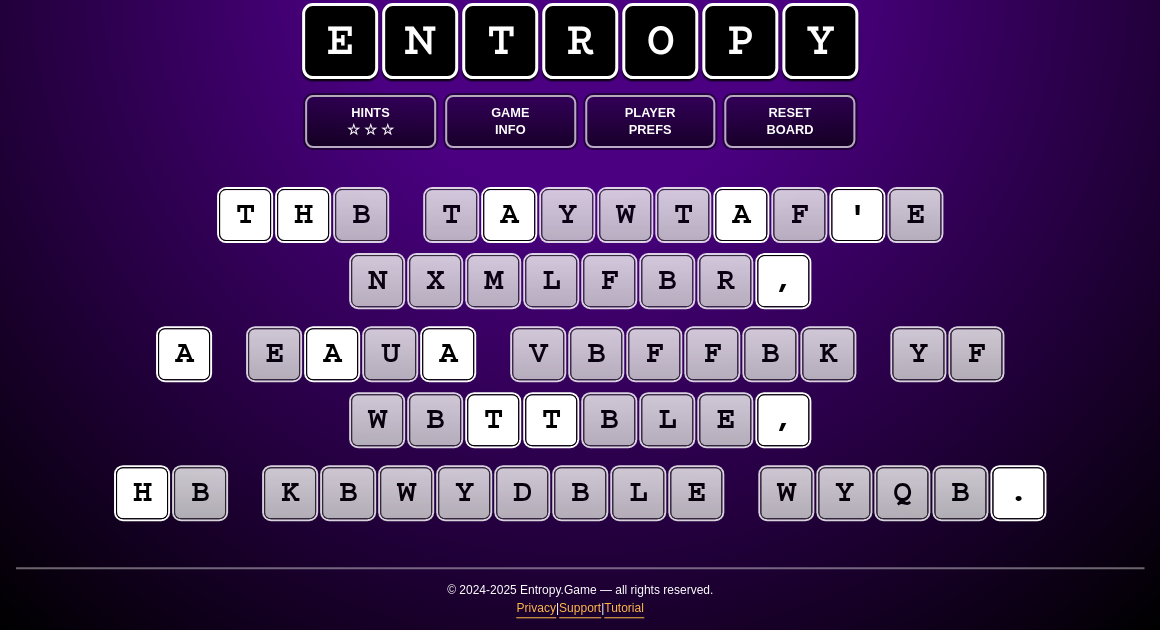 click on "b" at bounding box center [361, 215] 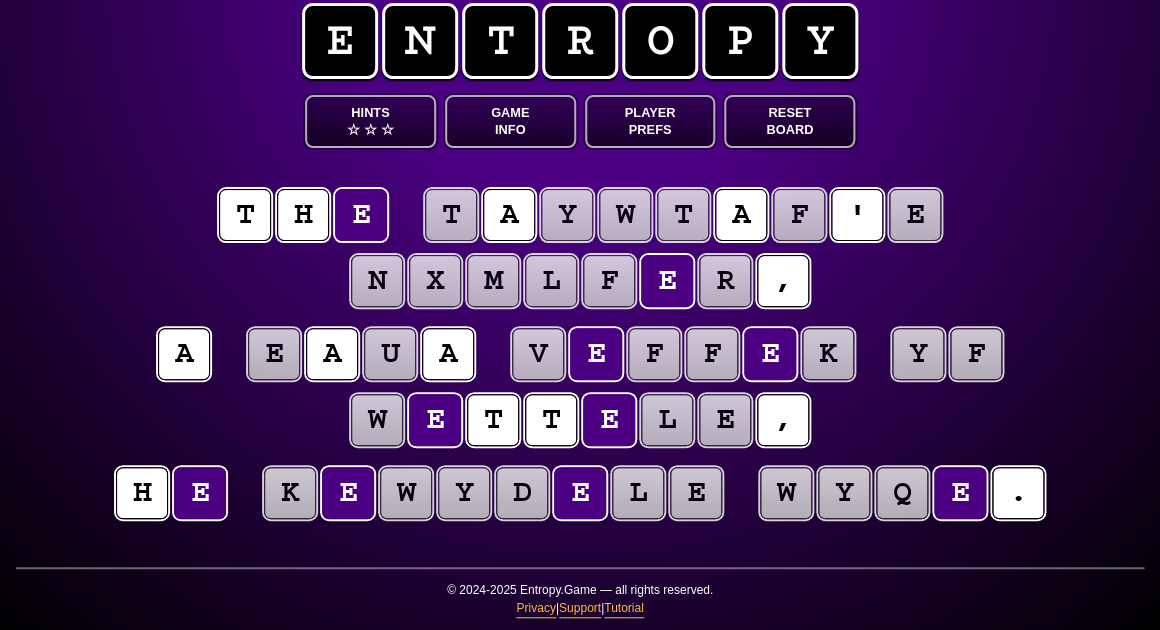 scroll, scrollTop: 30, scrollLeft: 0, axis: vertical 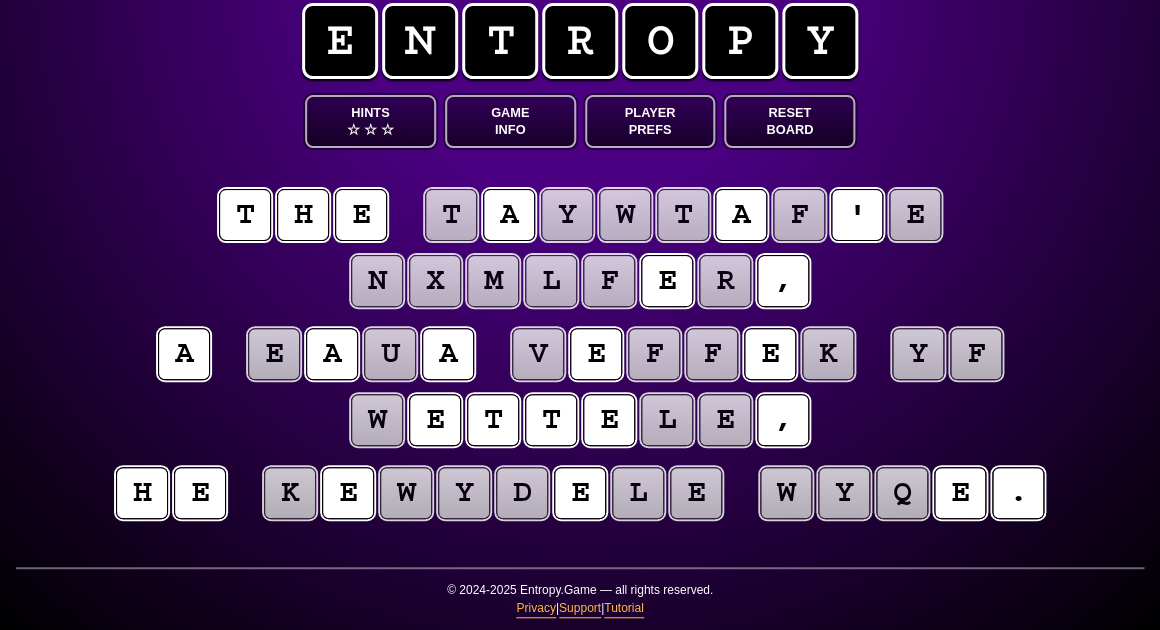 click on "t h e t a y w t a f ' e n x m l f e r ," at bounding box center [580, 249] 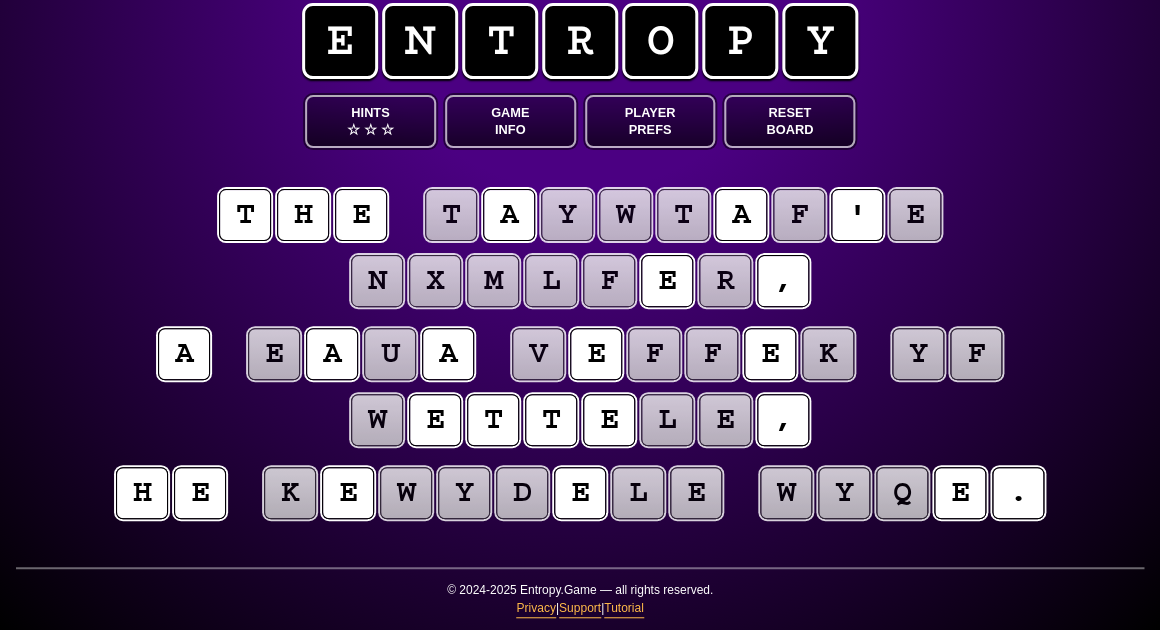 click on "t h e t a y w t a f ' e n x m l f e r ," at bounding box center (580, 249) 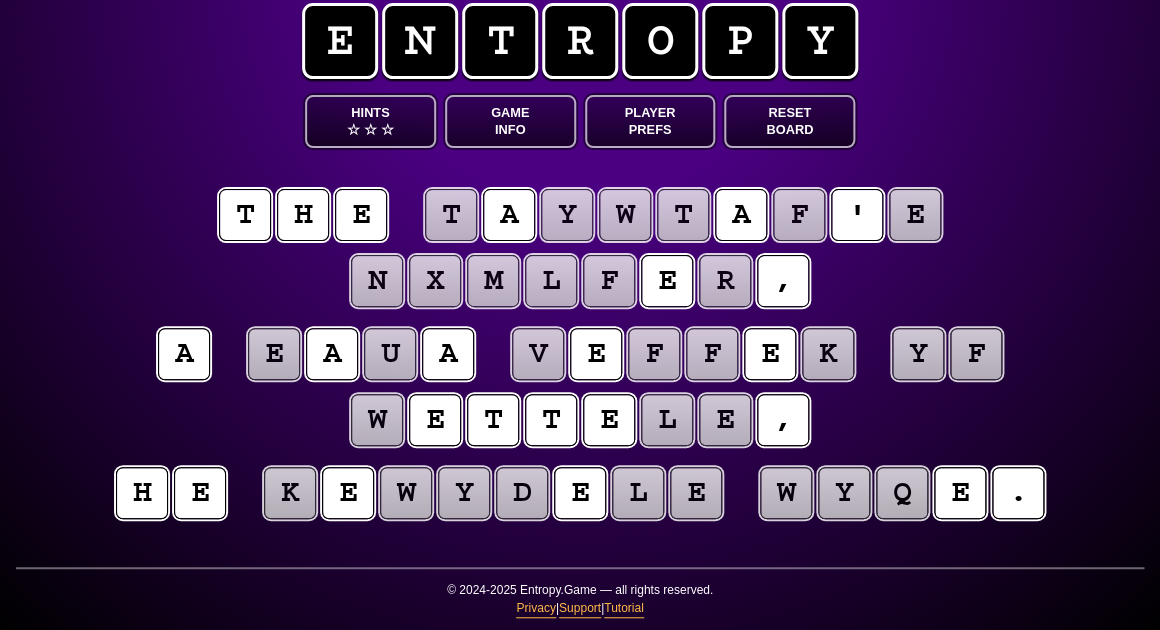 click on "w" at bounding box center [377, 420] 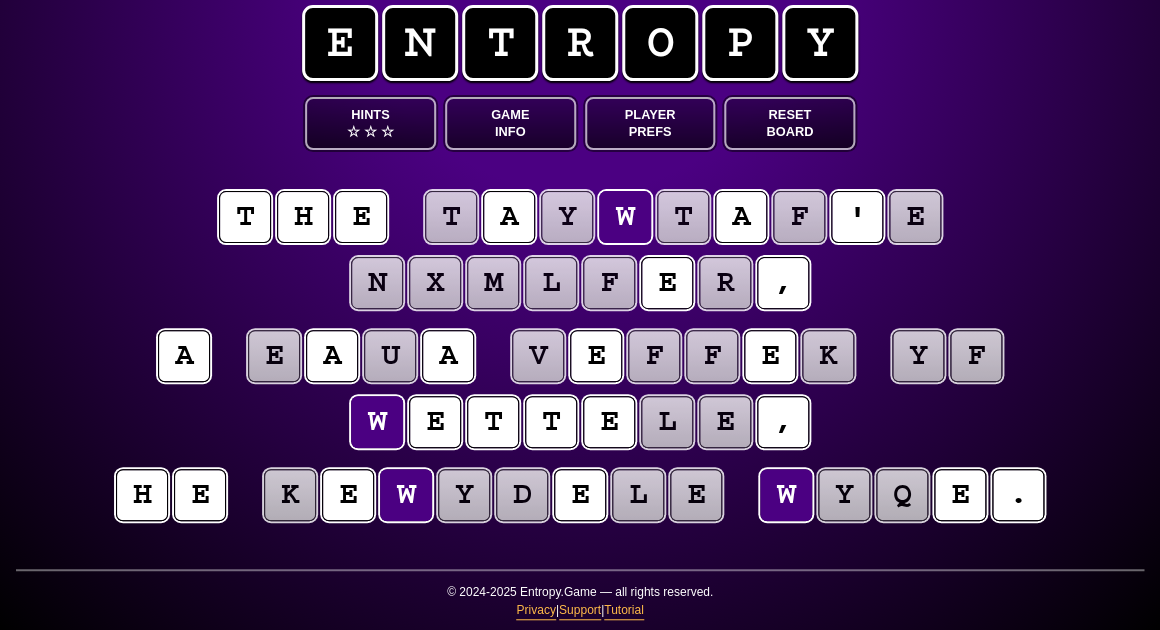 scroll, scrollTop: 26, scrollLeft: 0, axis: vertical 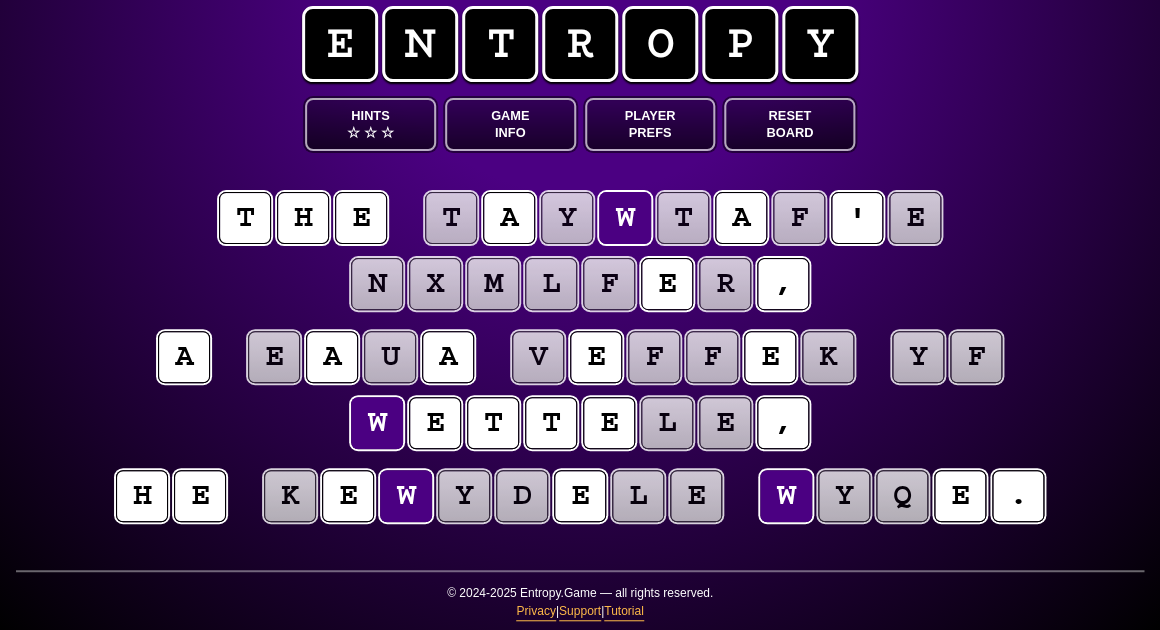 click on "a e a u a v e f f e k y f w e t t e l e ," at bounding box center [580, 391] 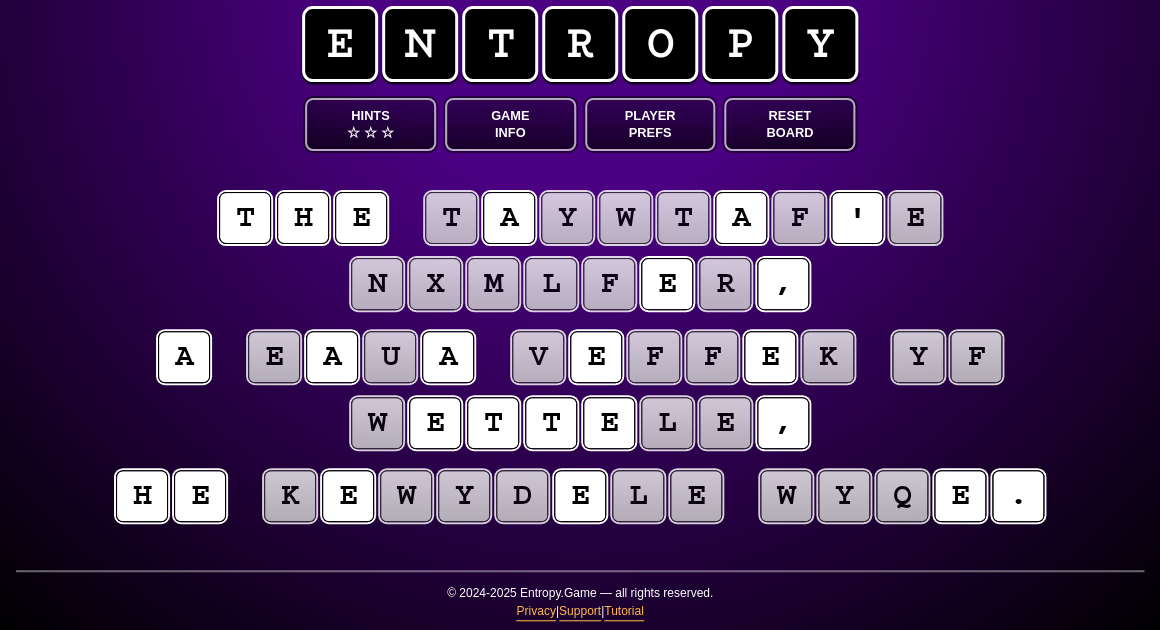 scroll, scrollTop: 26, scrollLeft: 0, axis: vertical 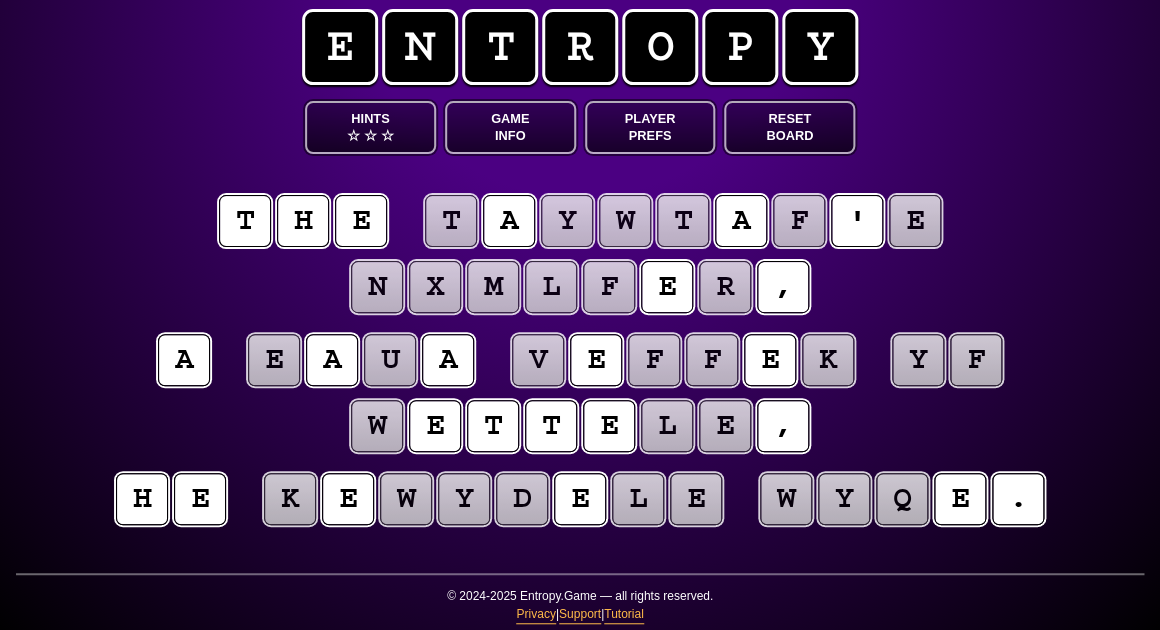 click on "w" at bounding box center [377, 426] 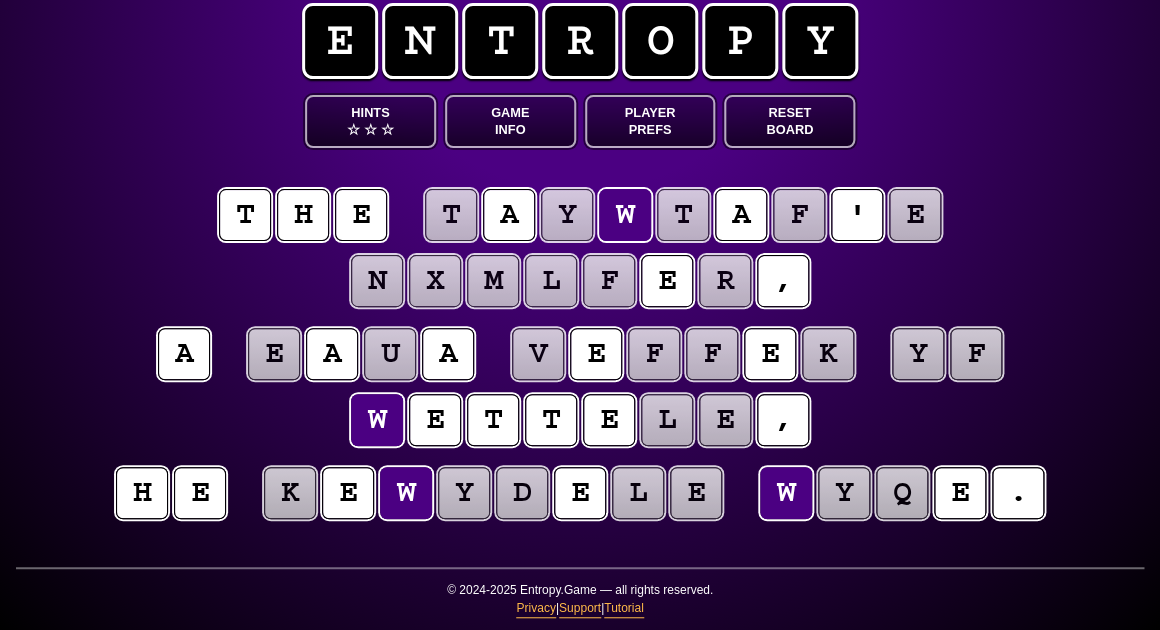 scroll, scrollTop: 30, scrollLeft: 0, axis: vertical 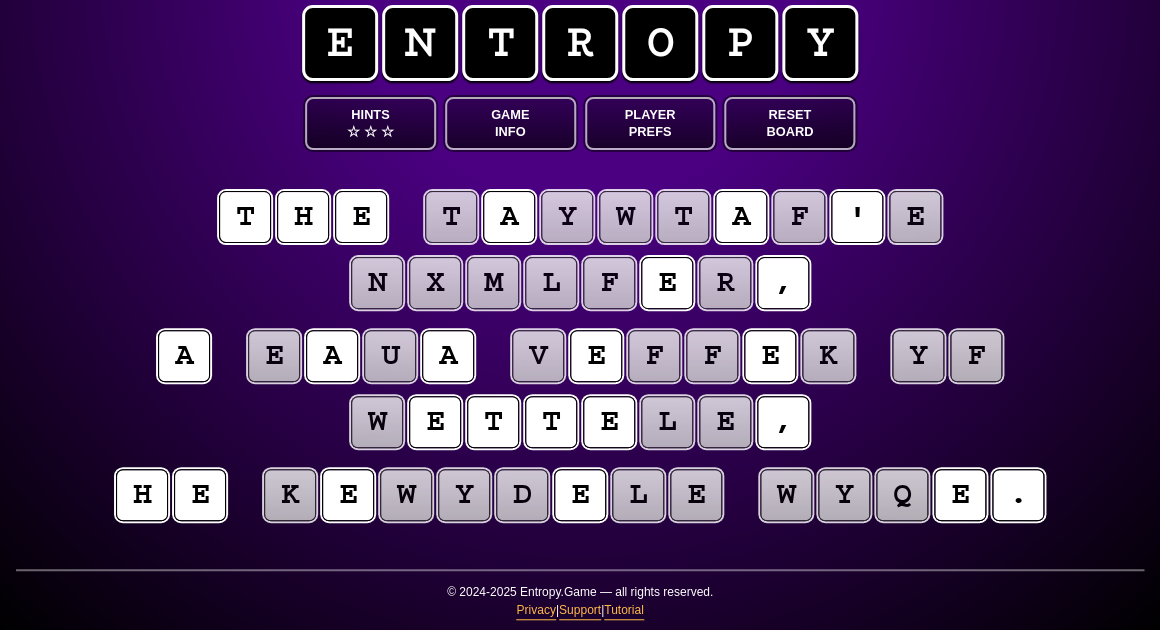 click on "n x m l f e r ," at bounding box center [580, 284] 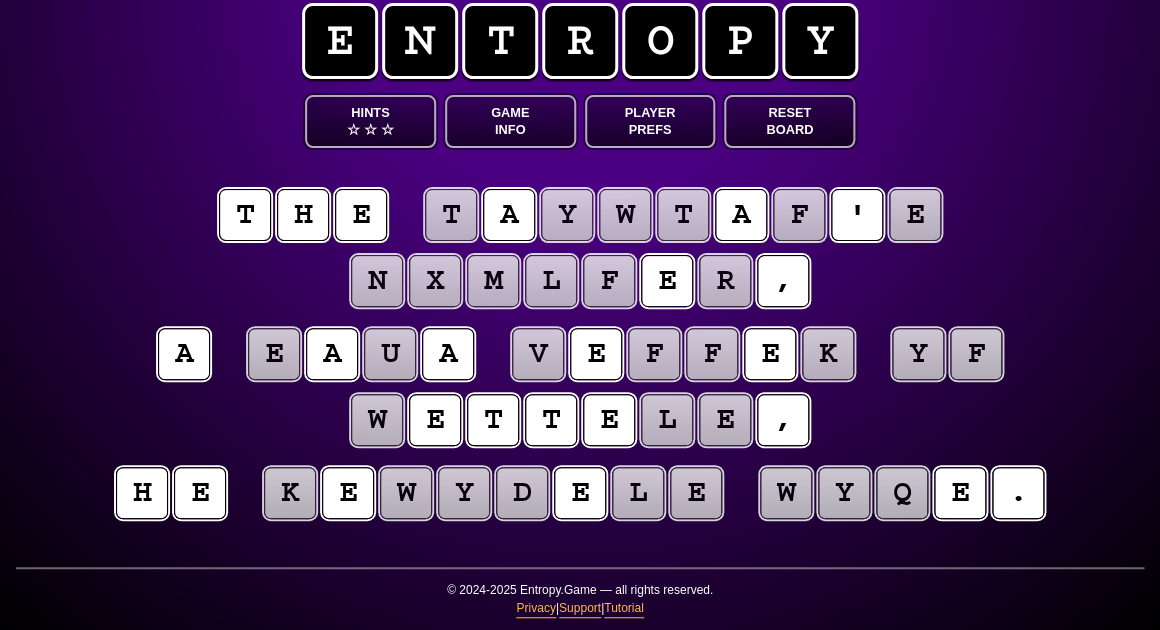 scroll, scrollTop: 30, scrollLeft: 0, axis: vertical 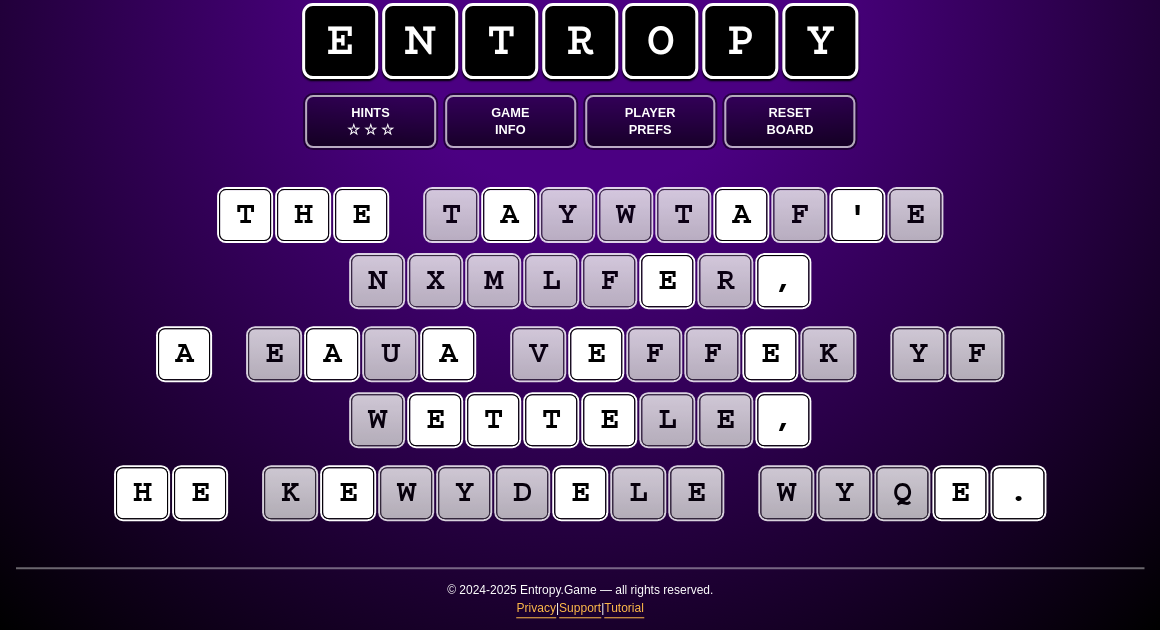 click on "e" at bounding box center [274, 354] 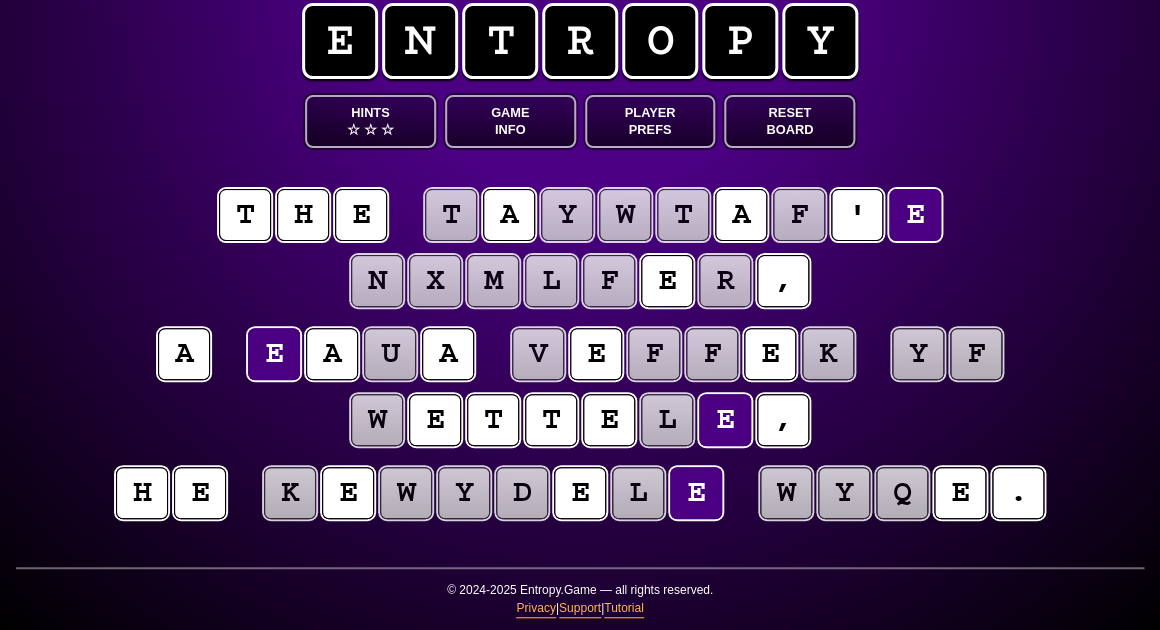 scroll, scrollTop: 27, scrollLeft: 0, axis: vertical 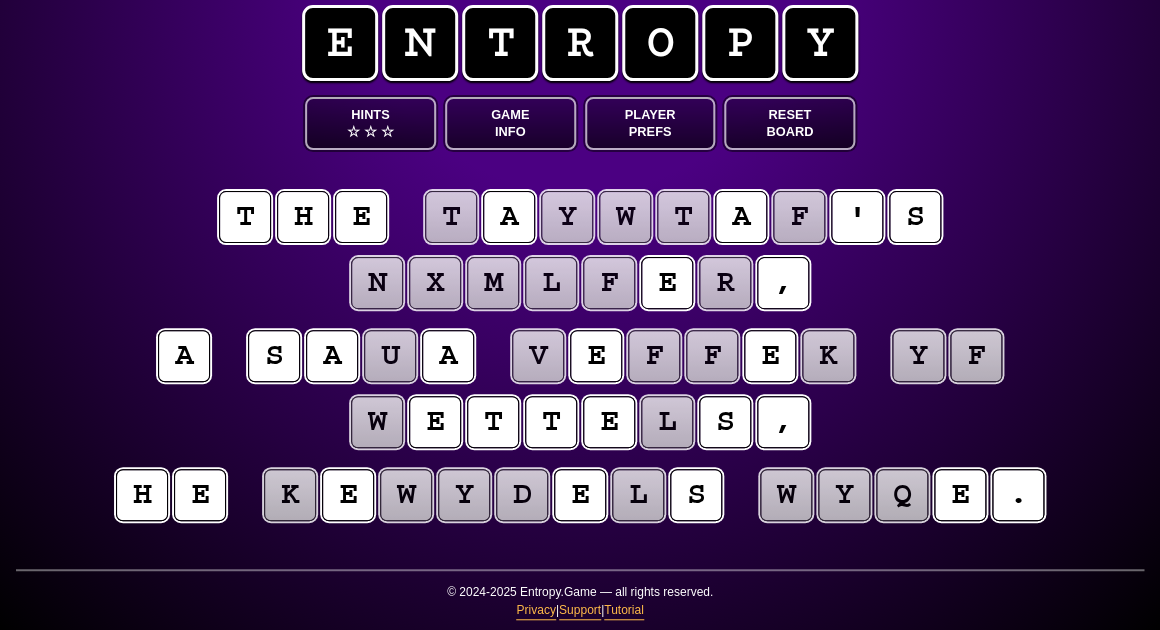 click on "u" at bounding box center [390, 356] 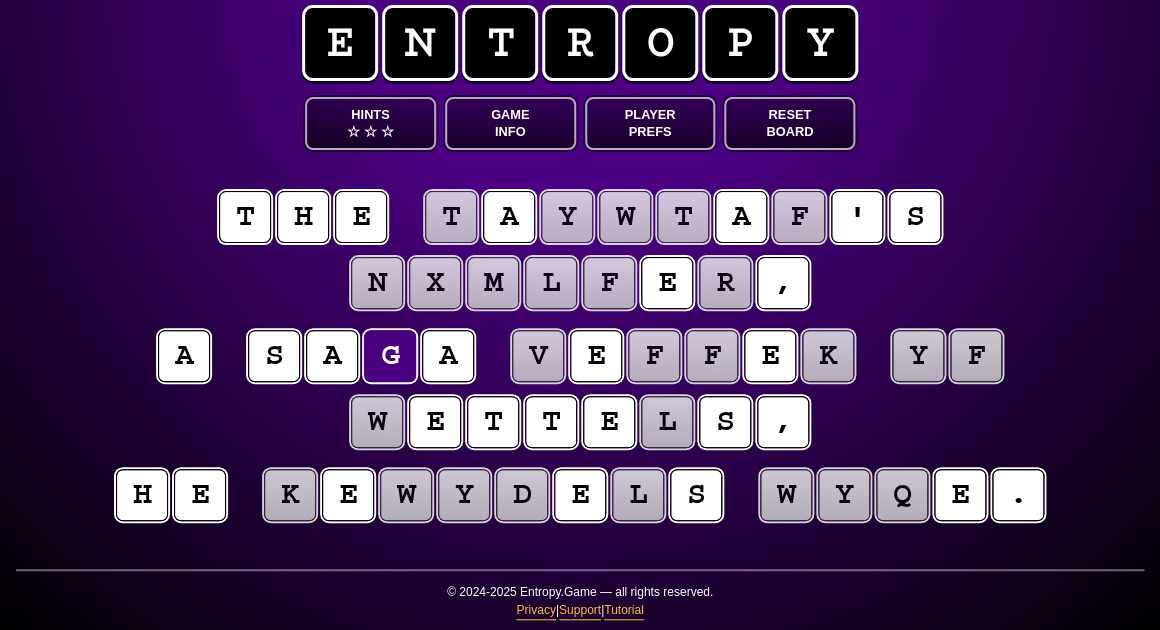 click on "l" at bounding box center [667, 422] 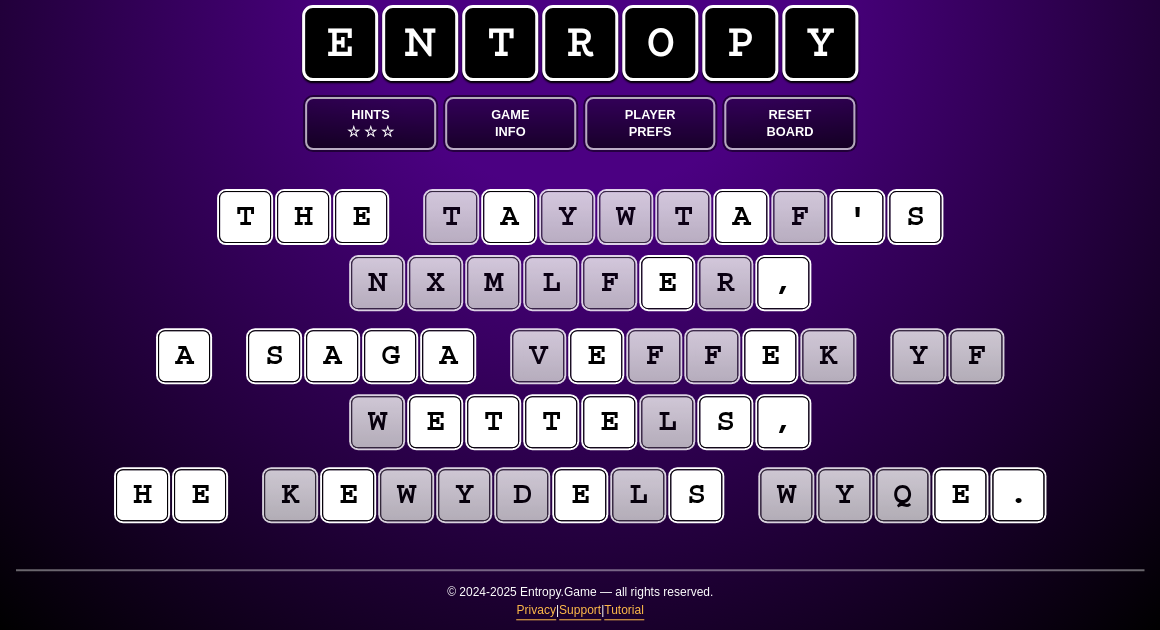 click on "y" at bounding box center (918, 356) 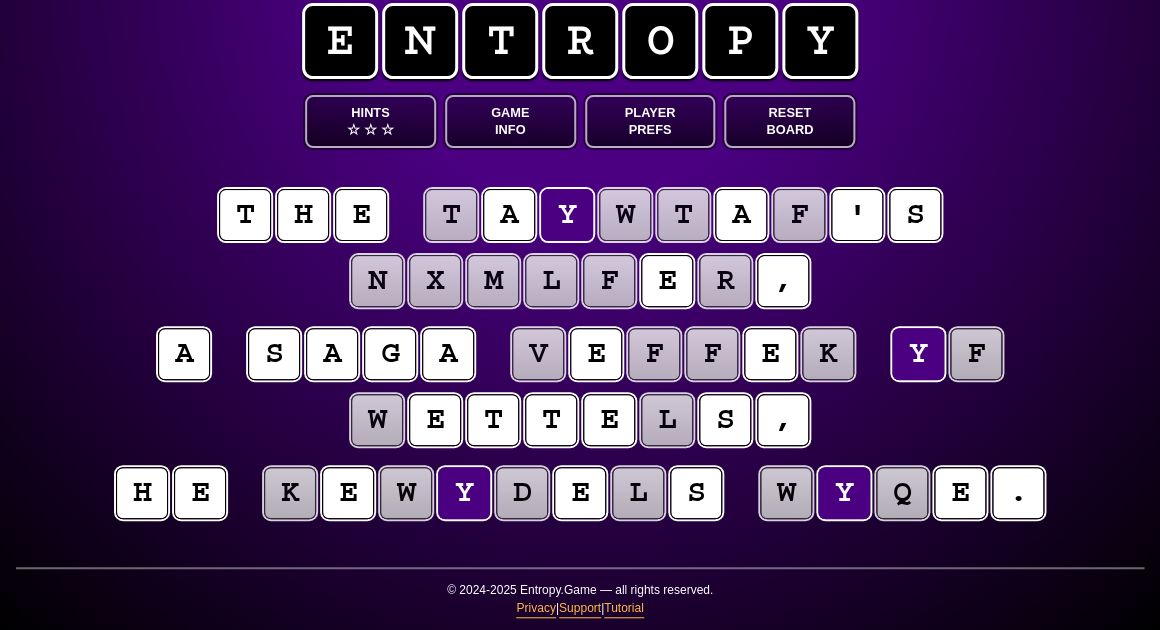 scroll, scrollTop: 31, scrollLeft: 1, axis: both 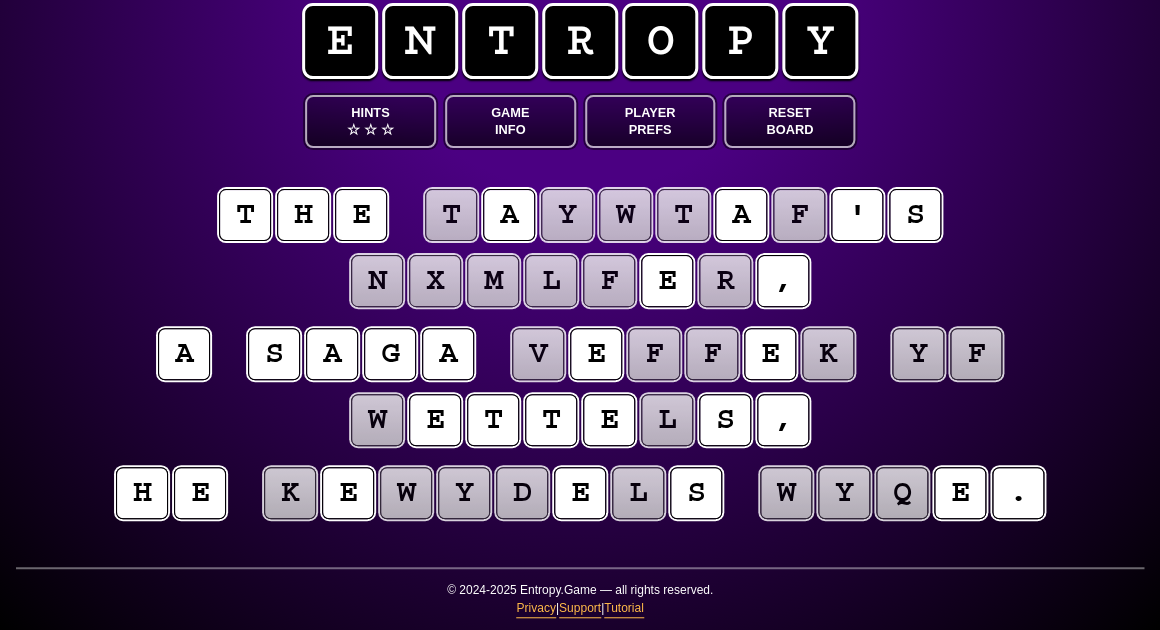 click on "f" at bounding box center [976, 354] 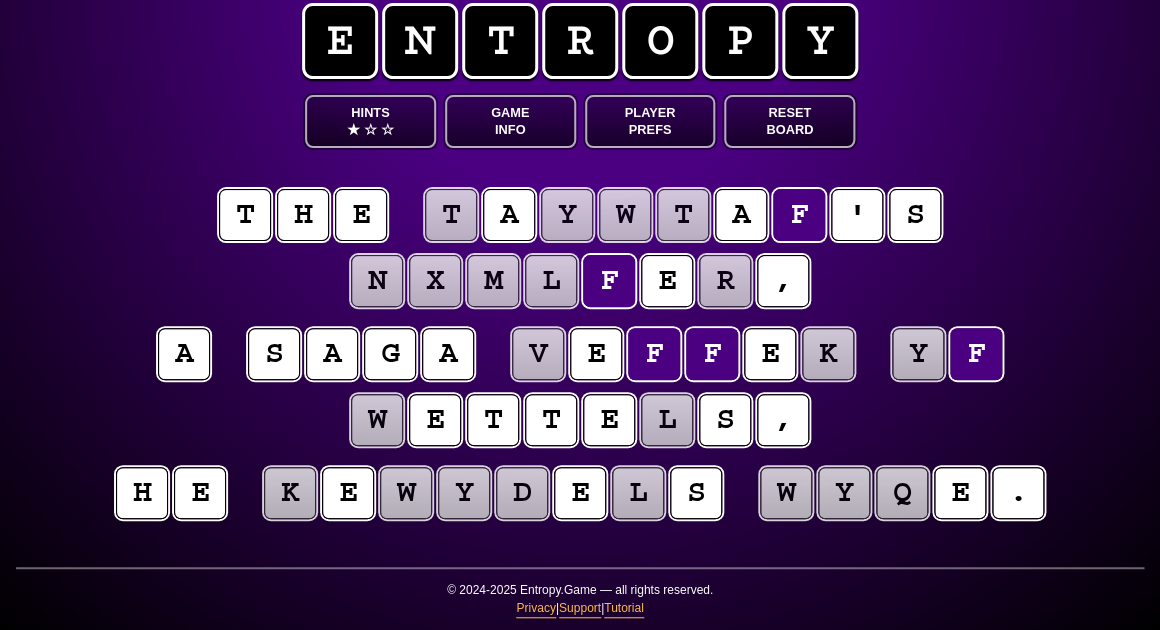 scroll, scrollTop: 26, scrollLeft: 1, axis: both 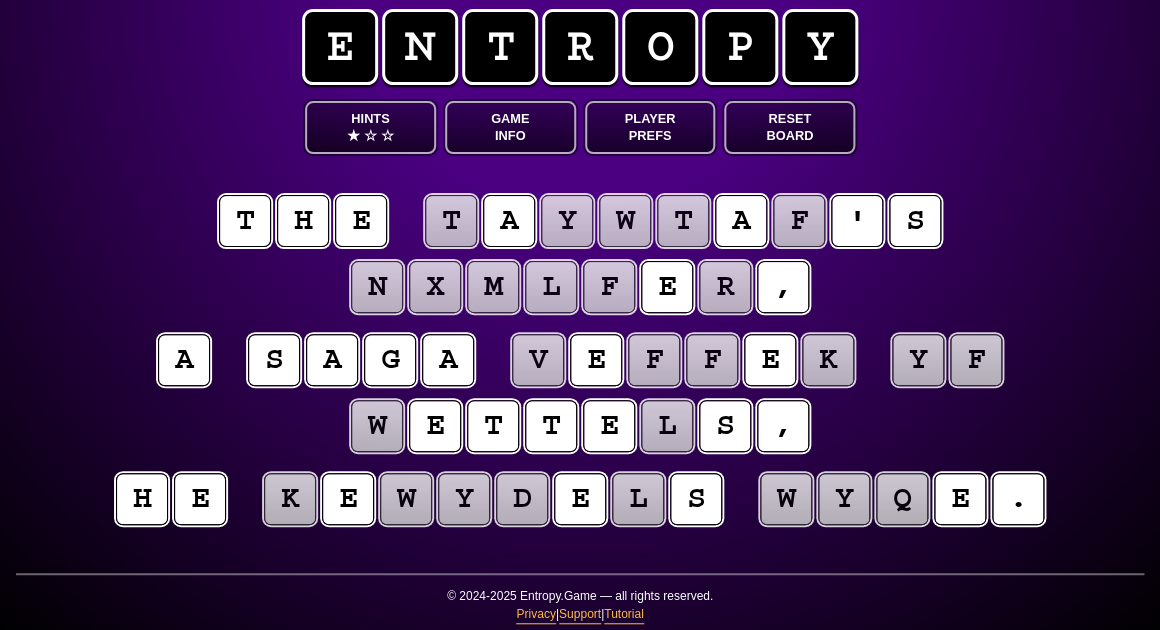 click on "w" at bounding box center (377, 426) 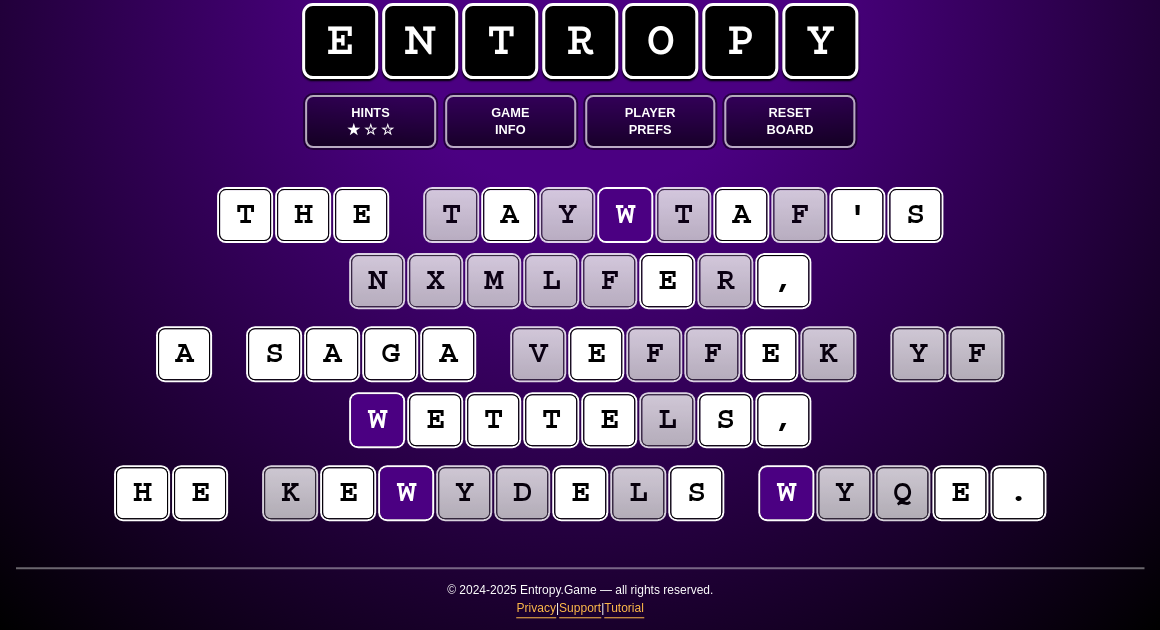 scroll, scrollTop: 29, scrollLeft: 0, axis: vertical 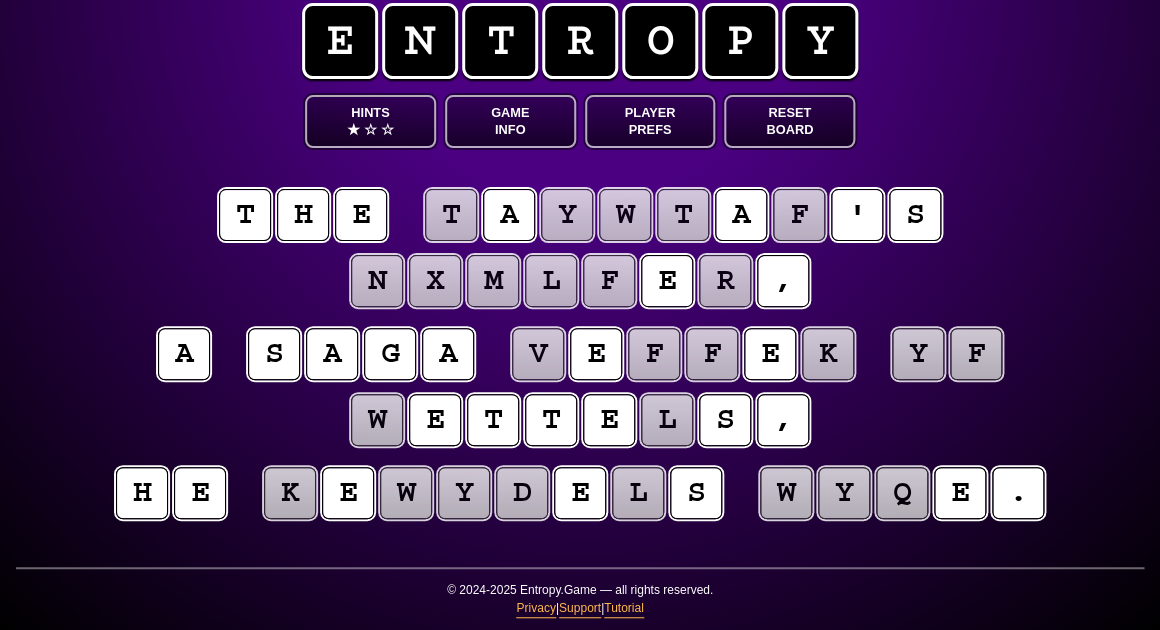 click on "Hints ★   ☆   ☆" at bounding box center [370, 121] 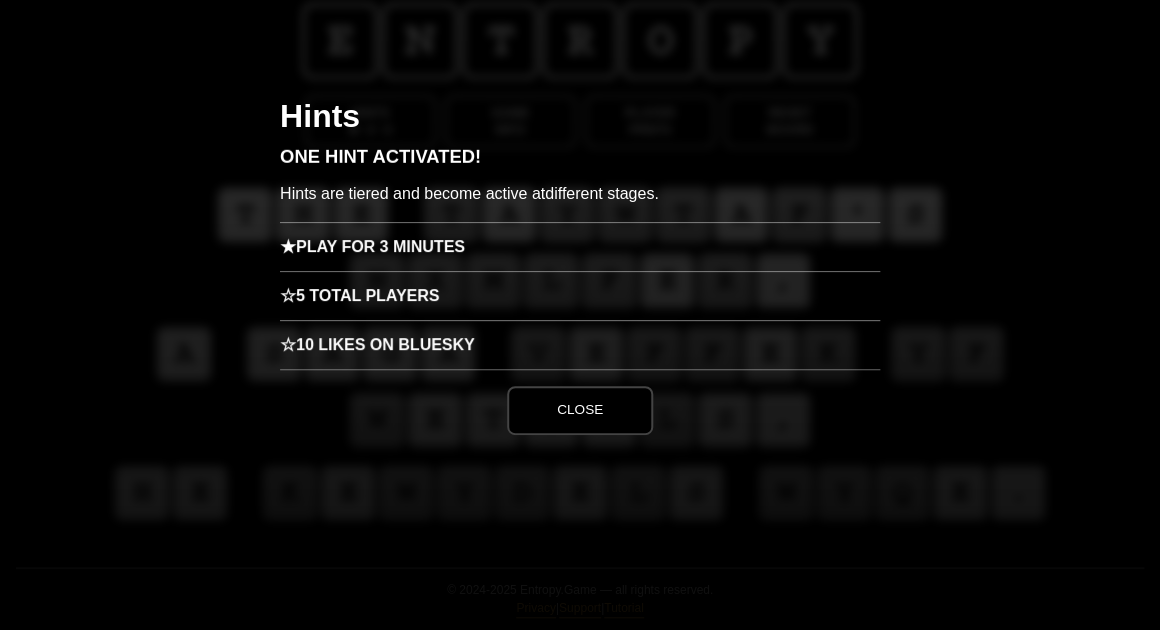 scroll, scrollTop: 0, scrollLeft: 0, axis: both 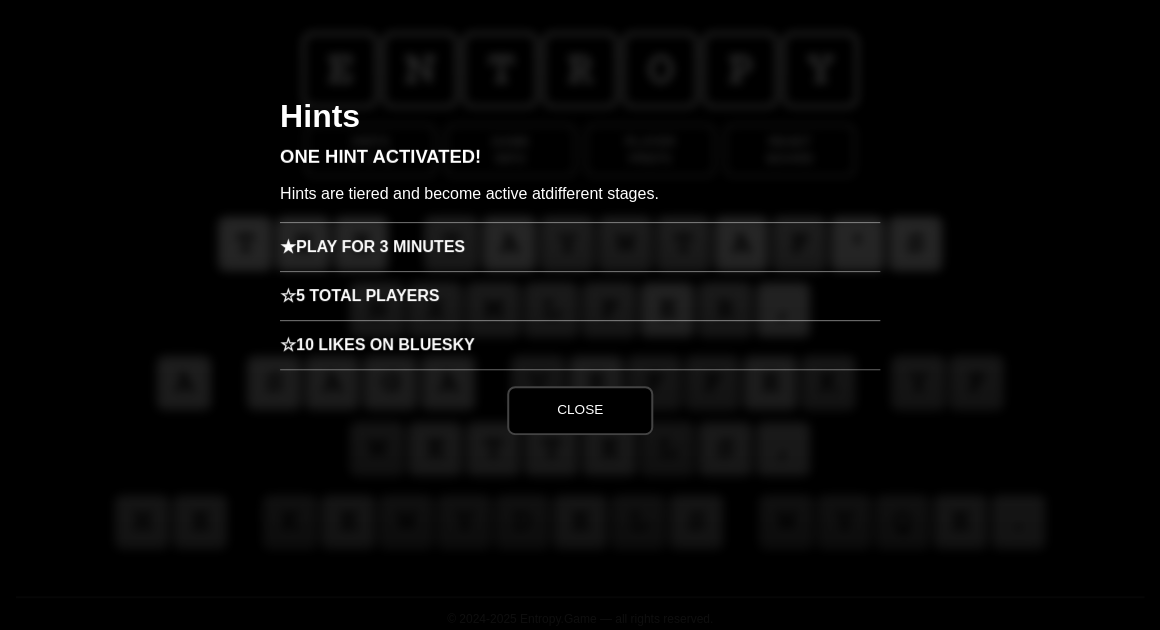 click on "★  Play for 3 minutes" at bounding box center (580, 246) 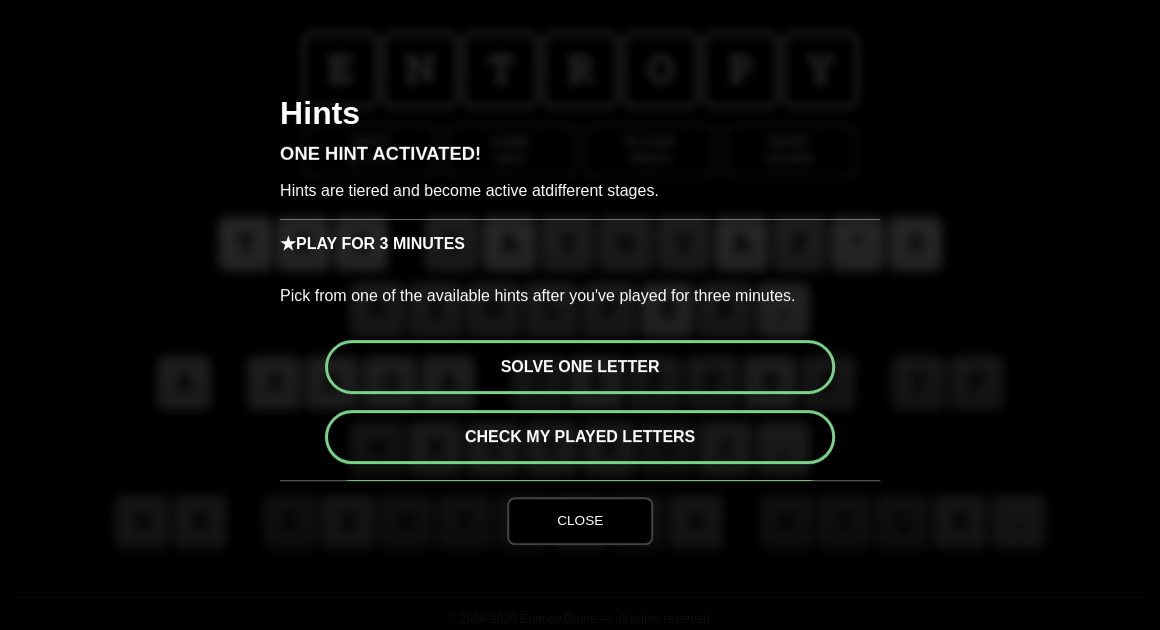 scroll, scrollTop: 0, scrollLeft: 0, axis: both 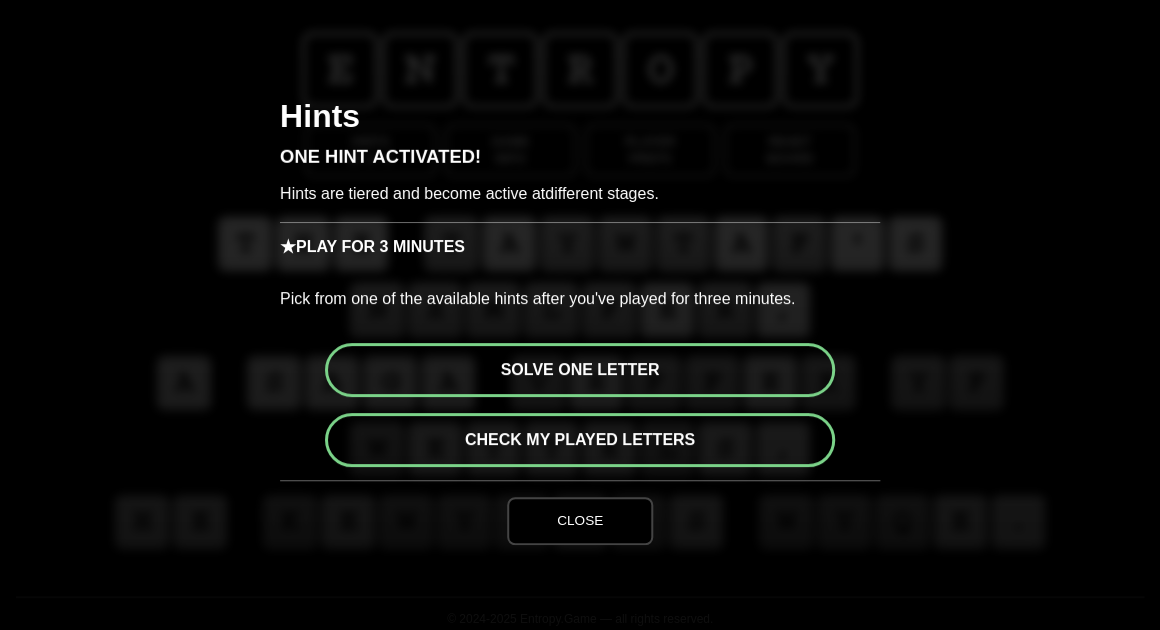 click on "Solve one letter" at bounding box center (580, 370) 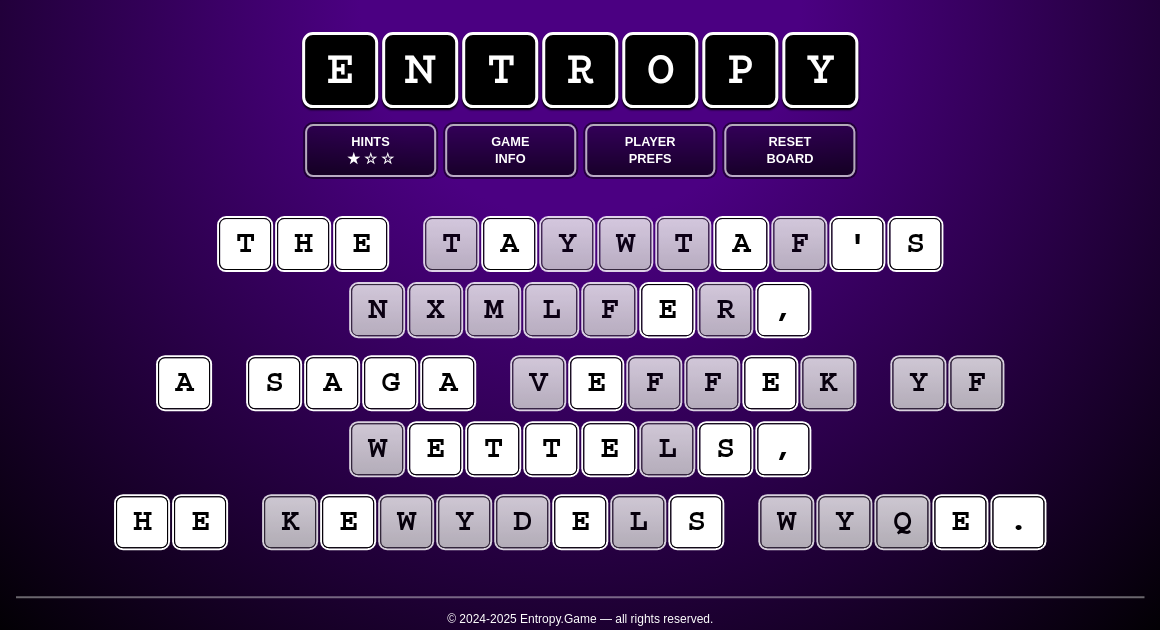 click on "w" at bounding box center [377, 448] 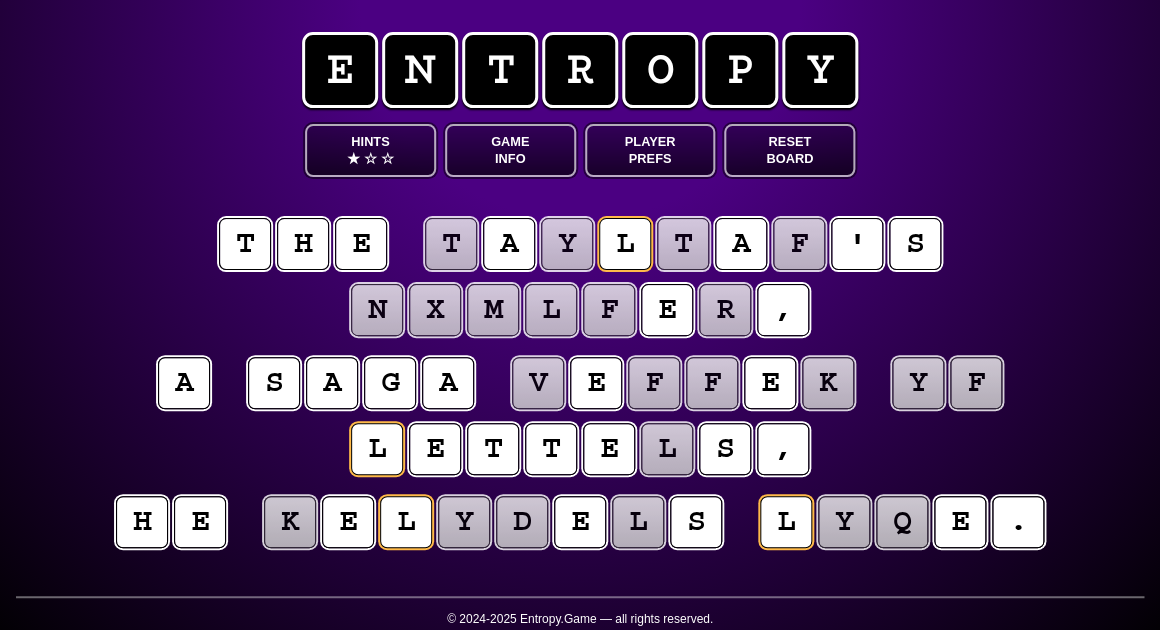 click on "l" at bounding box center [666, 448] 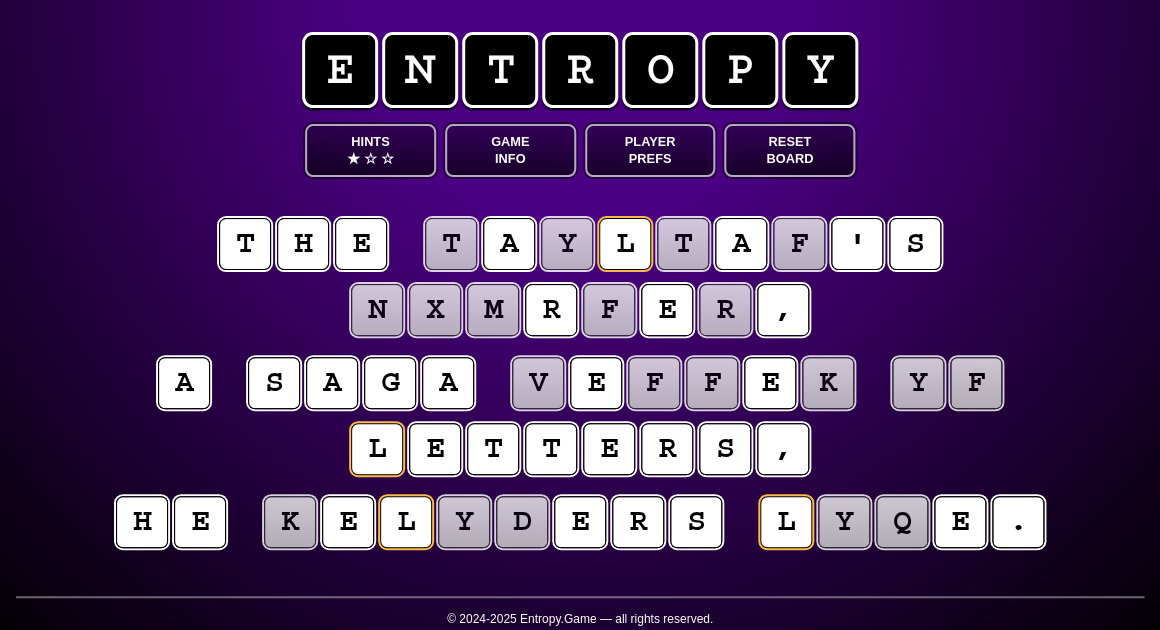 click on "e n t r o p y
Hints ★   ☆   ☆
Game Info
Player Prefs
Reset Board
t h e t a y l t a f ' s n x m r f e r , a s a g a v e f f e k y f l e t t e r s , h e k e l y d e r s l y q e .
© 2024-2025 Entropy.Game — all rights reserved. Privacy  |  Support  |  Tutorial" at bounding box center [580, 329] 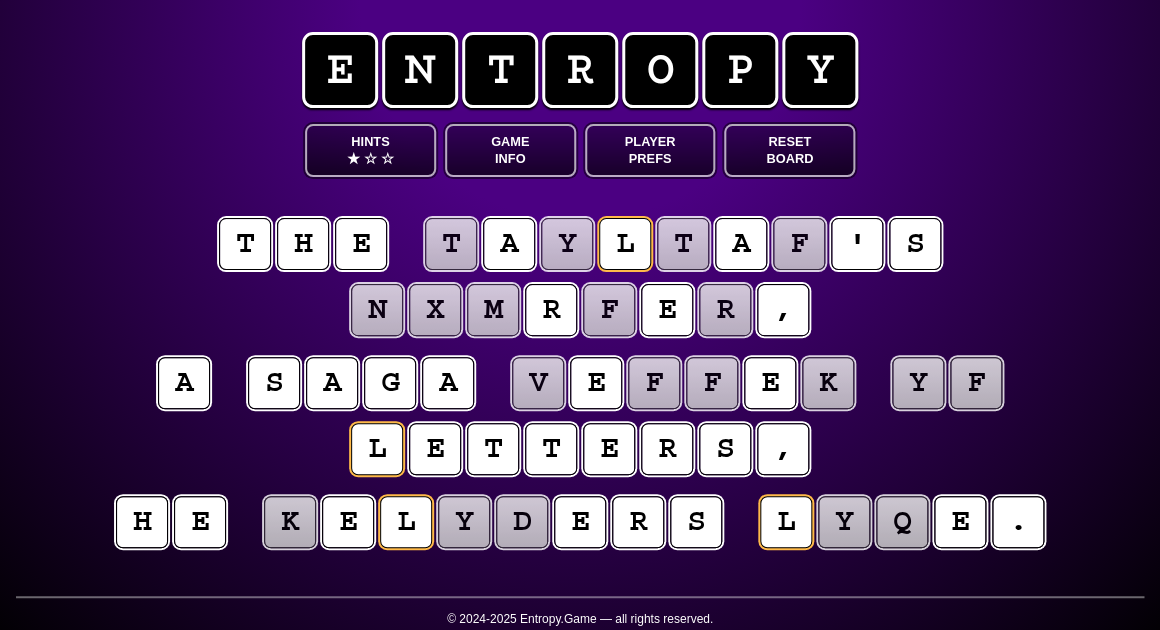 scroll, scrollTop: 0, scrollLeft: 0, axis: both 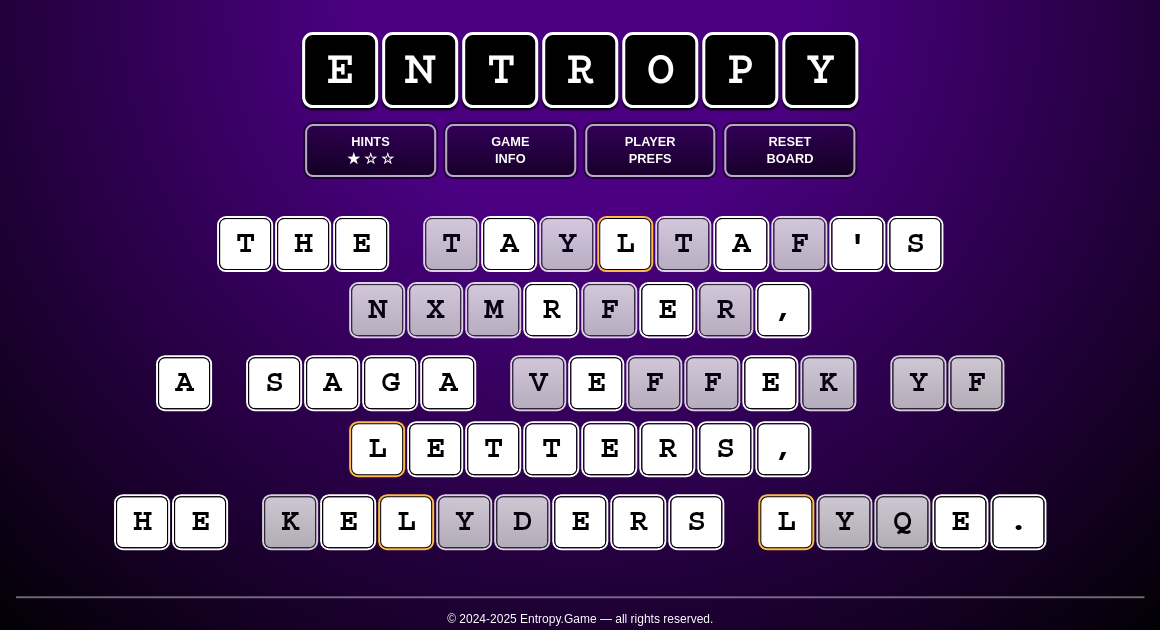 click on "y" at bounding box center (844, 522) 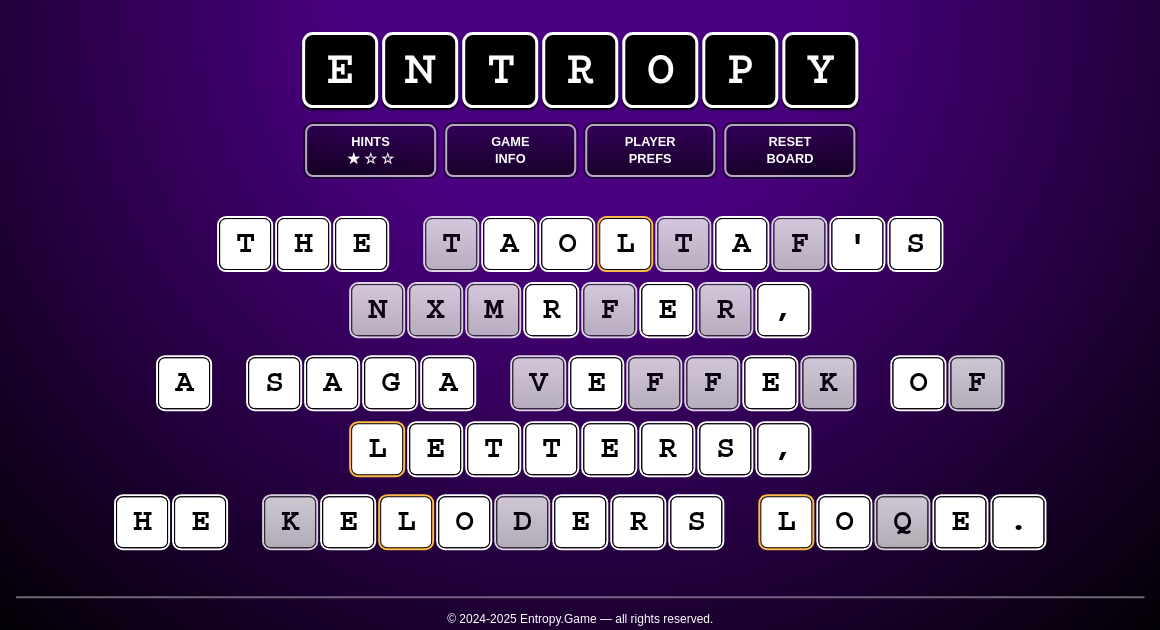 click on "k" at bounding box center [290, 522] 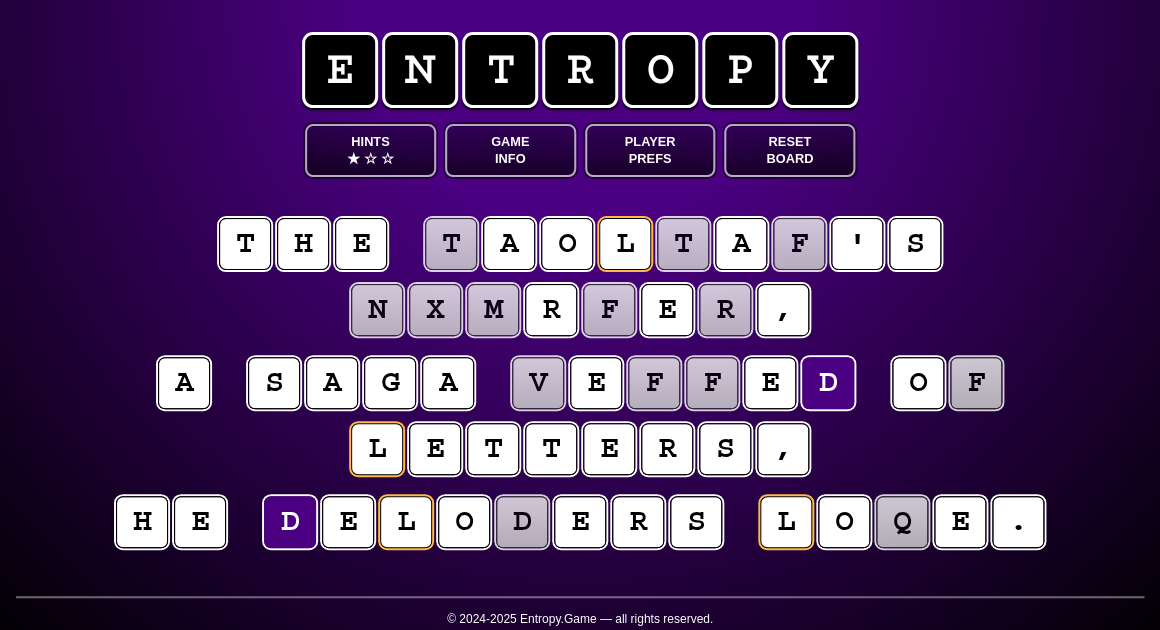 click on "d" at bounding box center (522, 522) 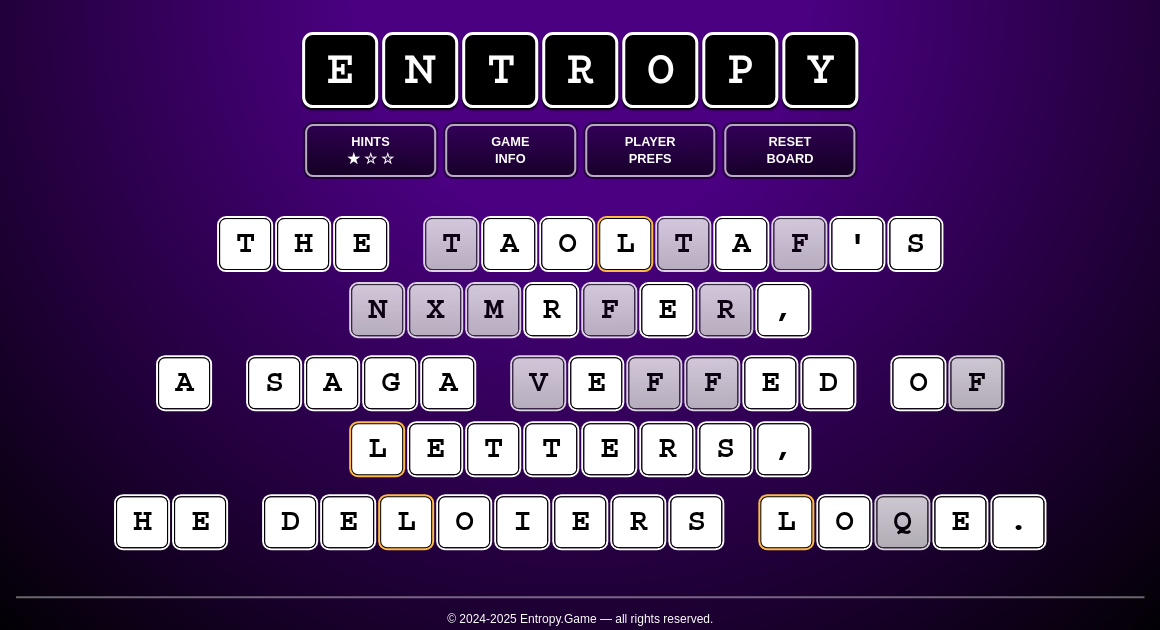 click on "o" at bounding box center [464, 522] 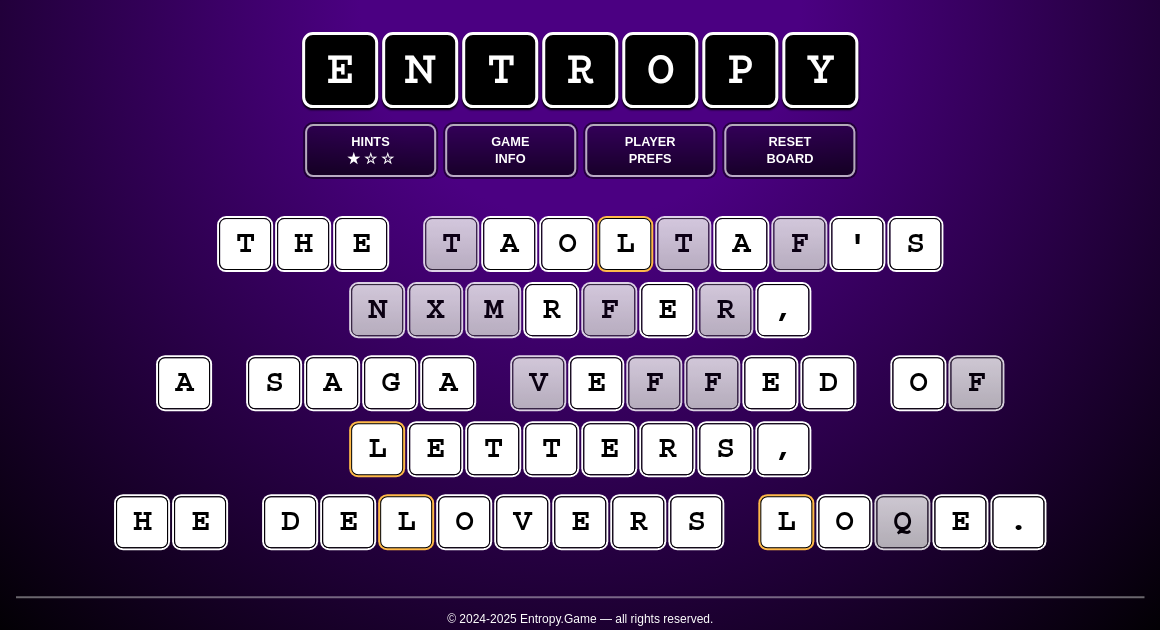 click on "o" at bounding box center [464, 522] 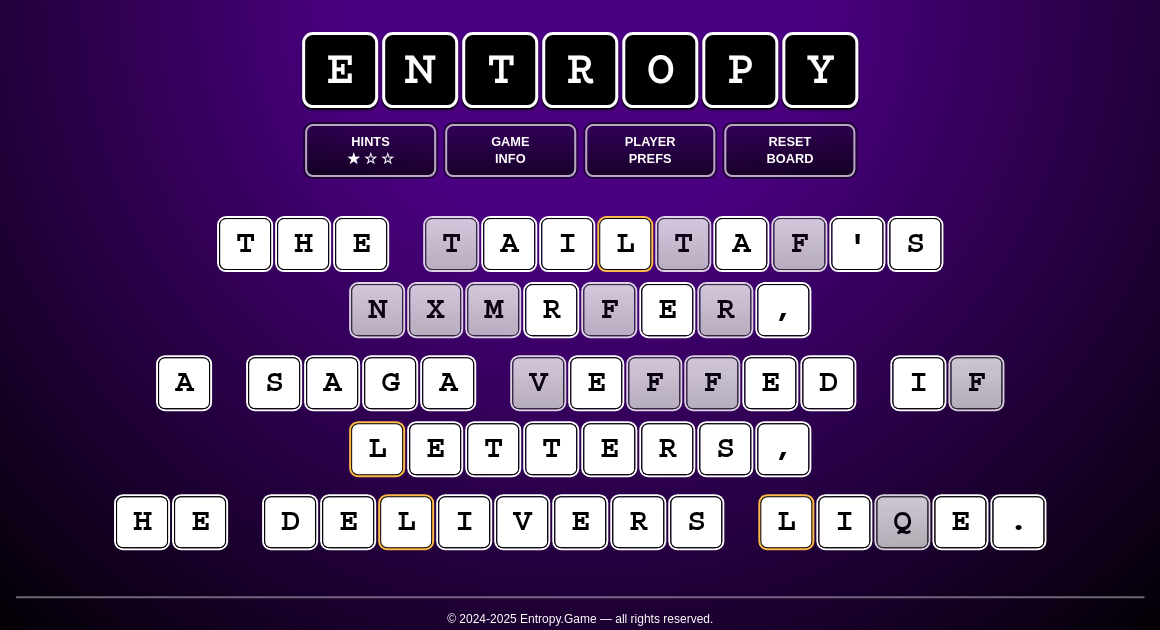 click on "a s a g a v e f f e d i f l e t t e r s ," at bounding box center (580, 417) 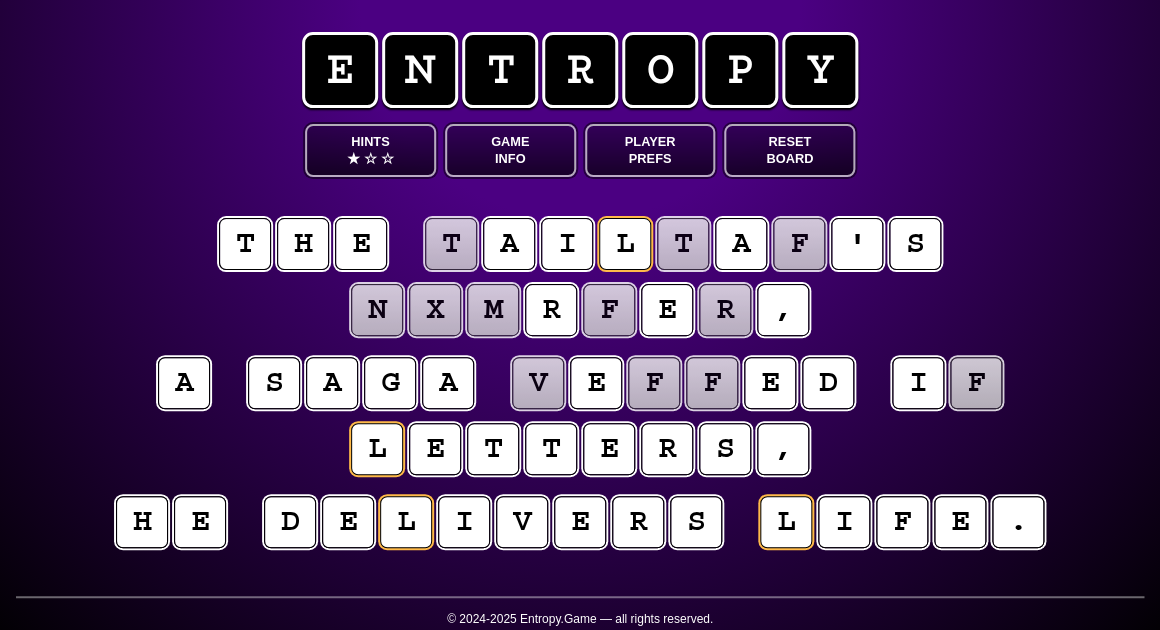 click on "f" at bounding box center (975, 383) 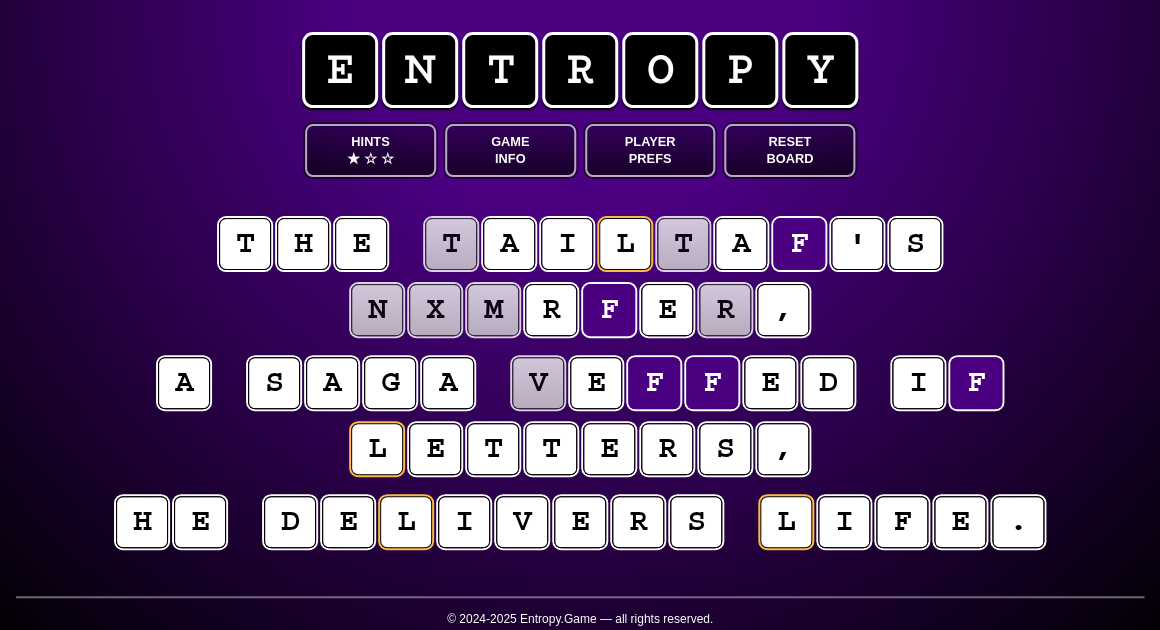 scroll, scrollTop: 0, scrollLeft: 0, axis: both 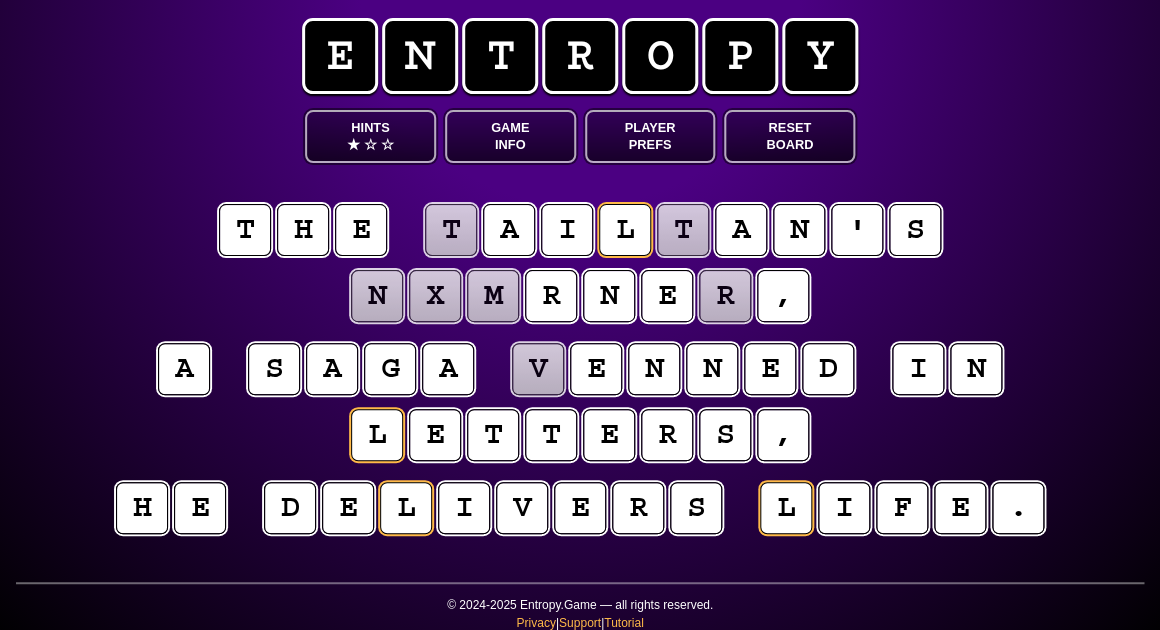 click on "v" at bounding box center [538, 369] 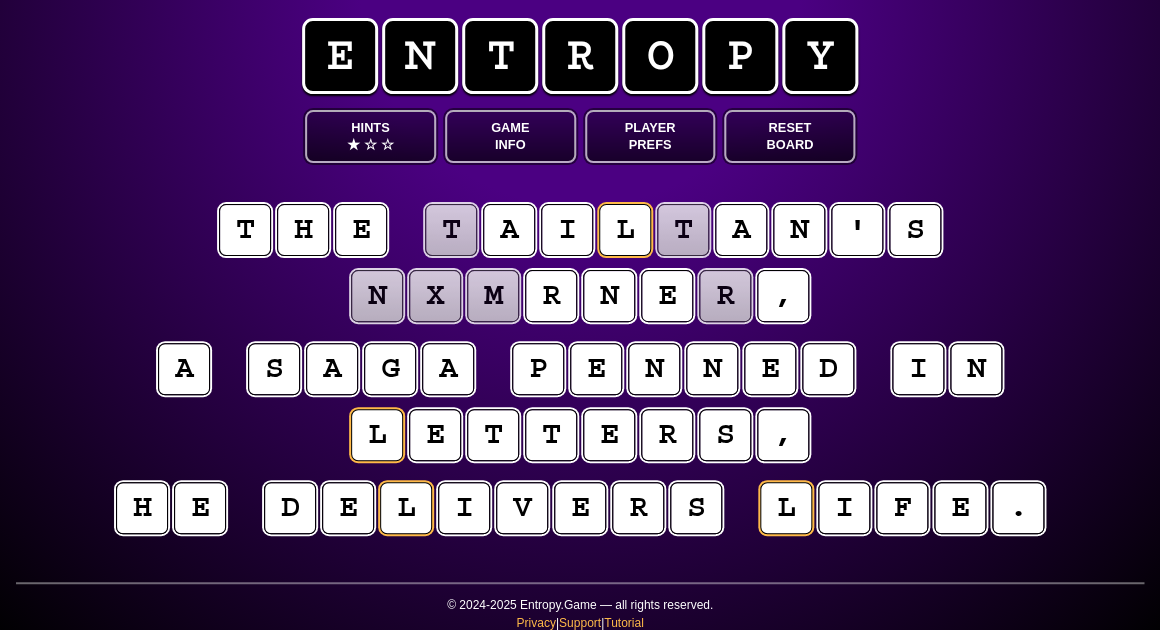 click on "t h e t a i l t a n ' s n x m r n e r ," at bounding box center [580, 264] 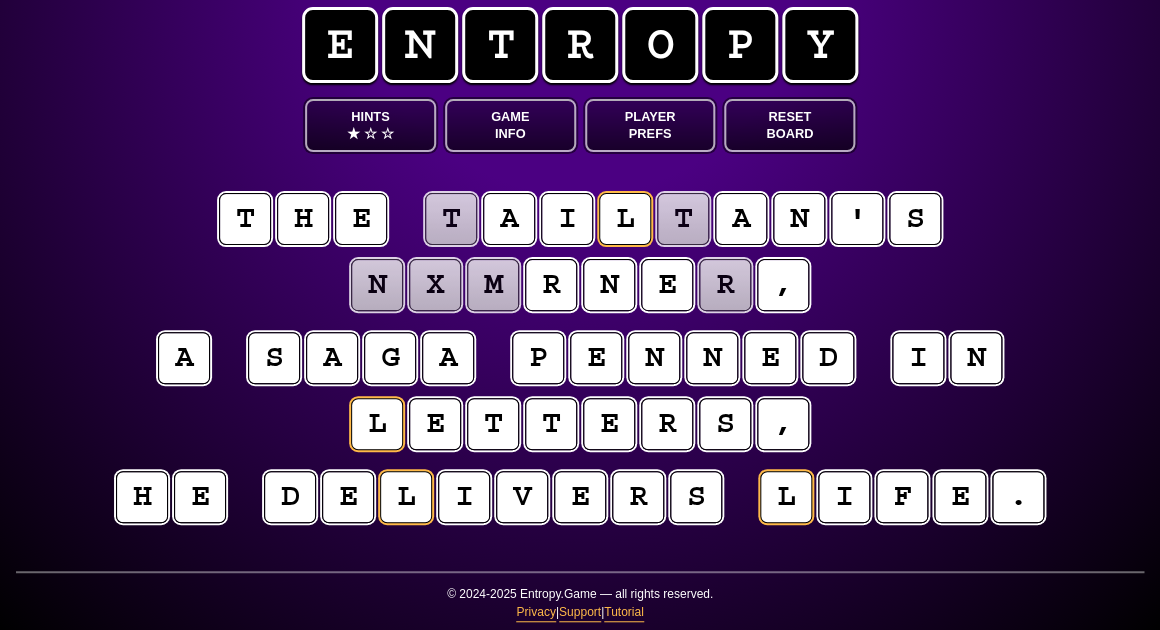scroll, scrollTop: 26, scrollLeft: 0, axis: vertical 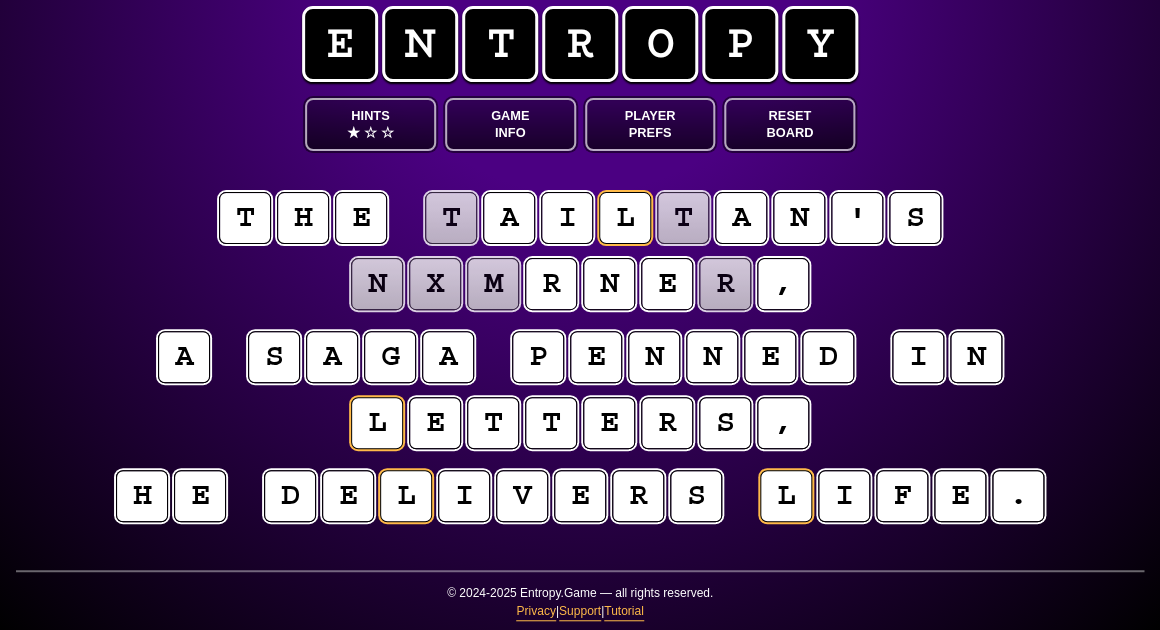 click on "a" at bounding box center (509, 218) 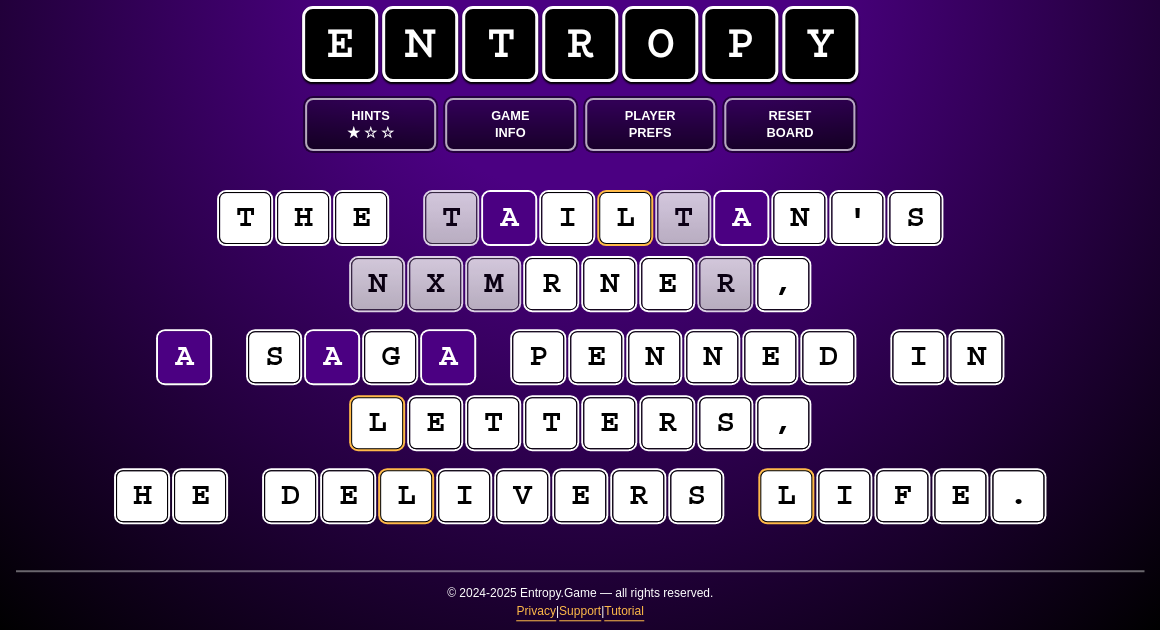 click on "t" at bounding box center [451, 218] 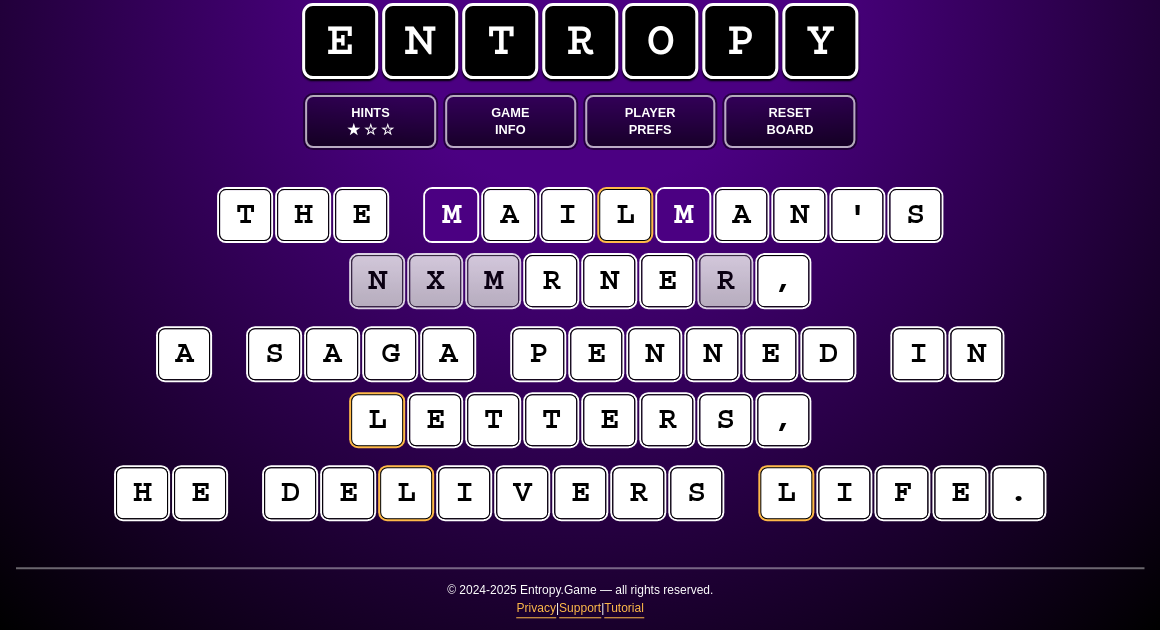 scroll, scrollTop: 30, scrollLeft: 0, axis: vertical 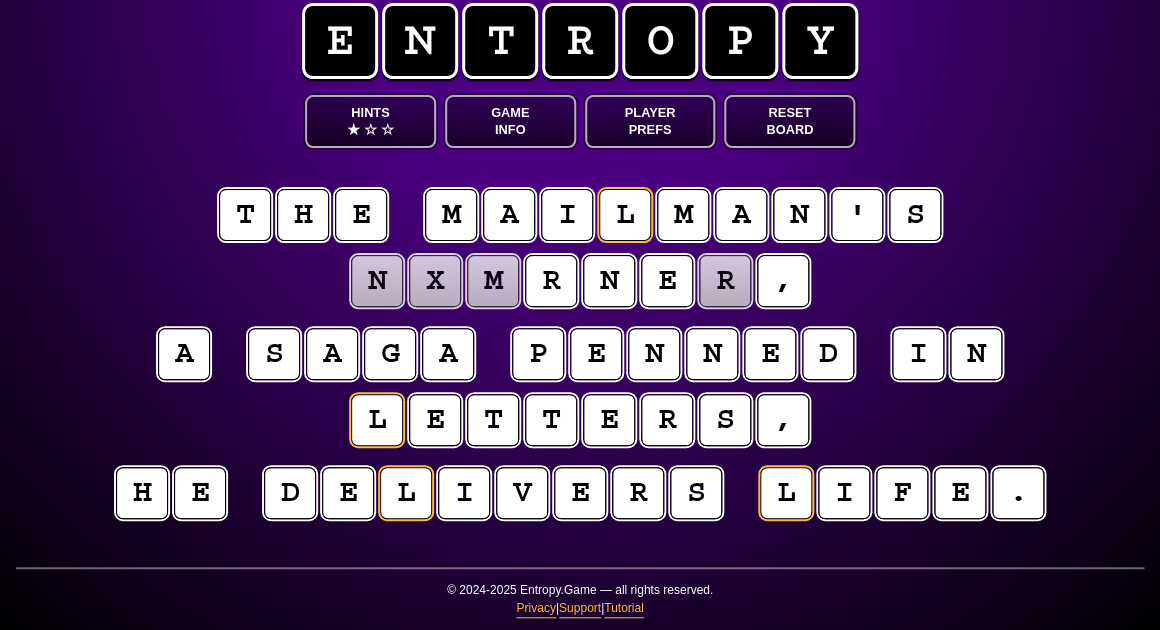 click on "t h e m a i l m a n ' s n x m r n e r ," at bounding box center (580, 249) 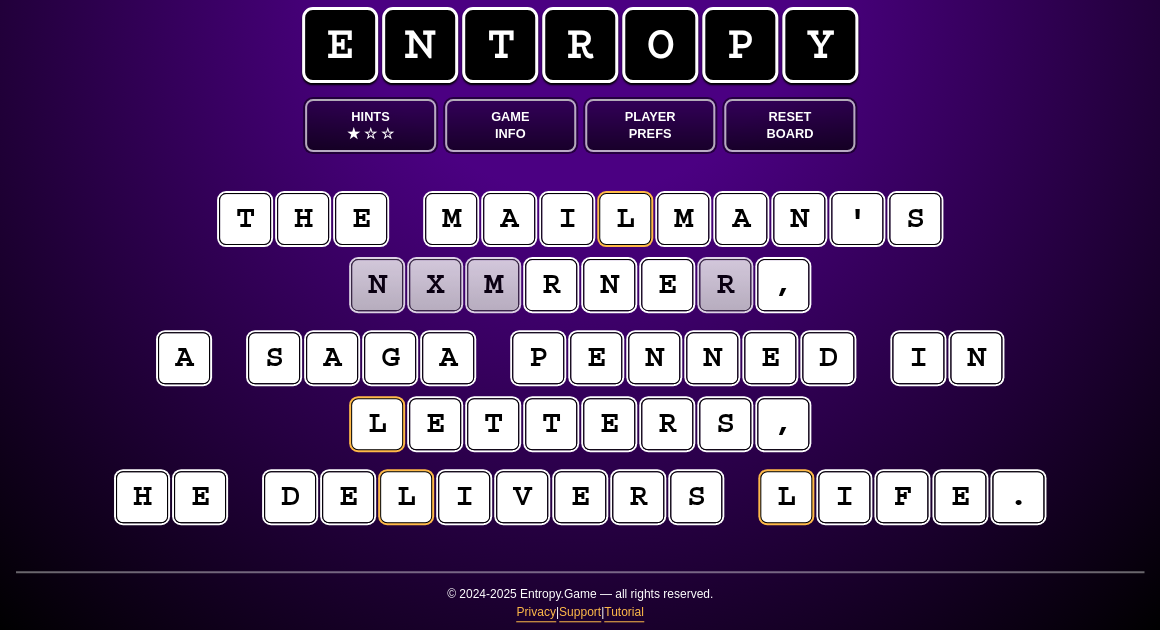 scroll, scrollTop: 25, scrollLeft: 0, axis: vertical 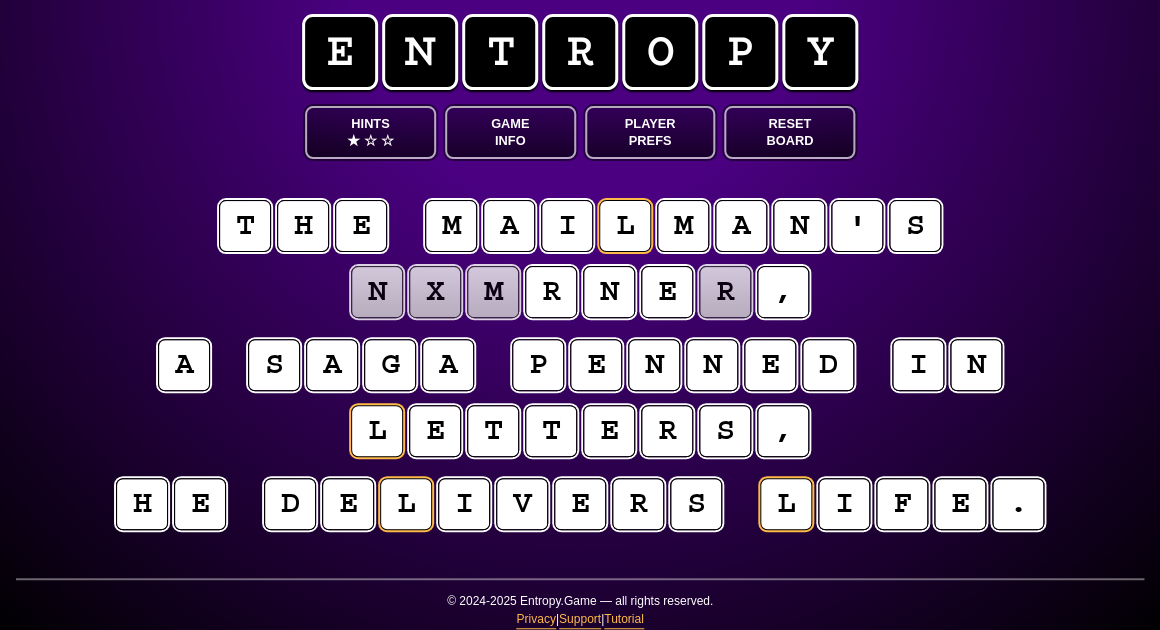 click on "Game Info" at bounding box center (510, 132) 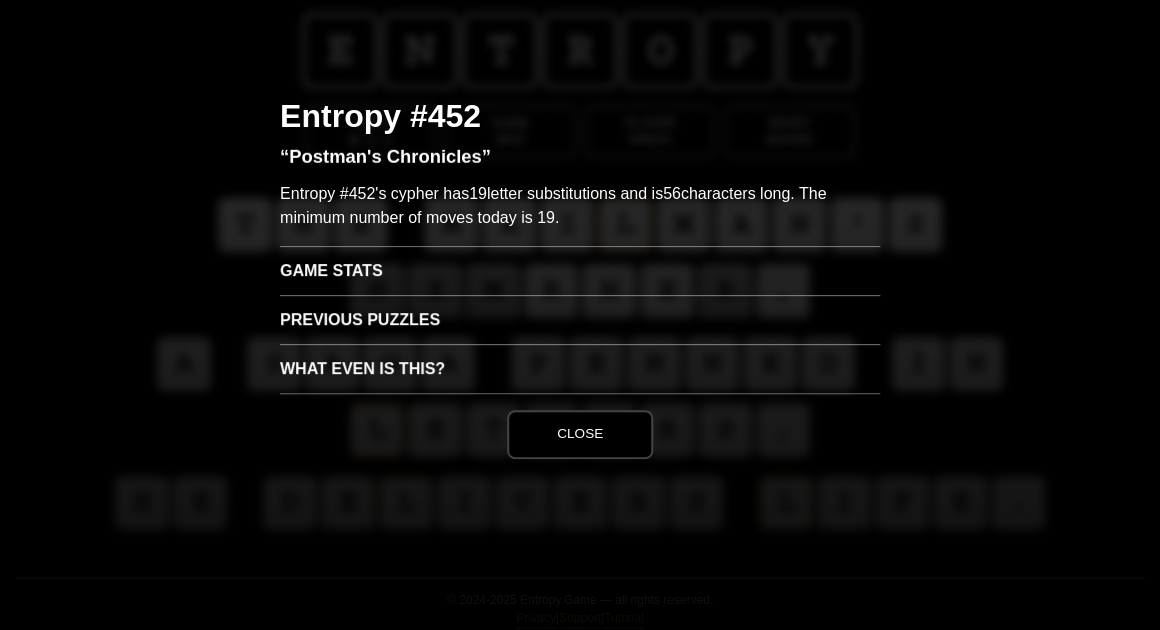 click on "Game Stats" at bounding box center [580, 270] 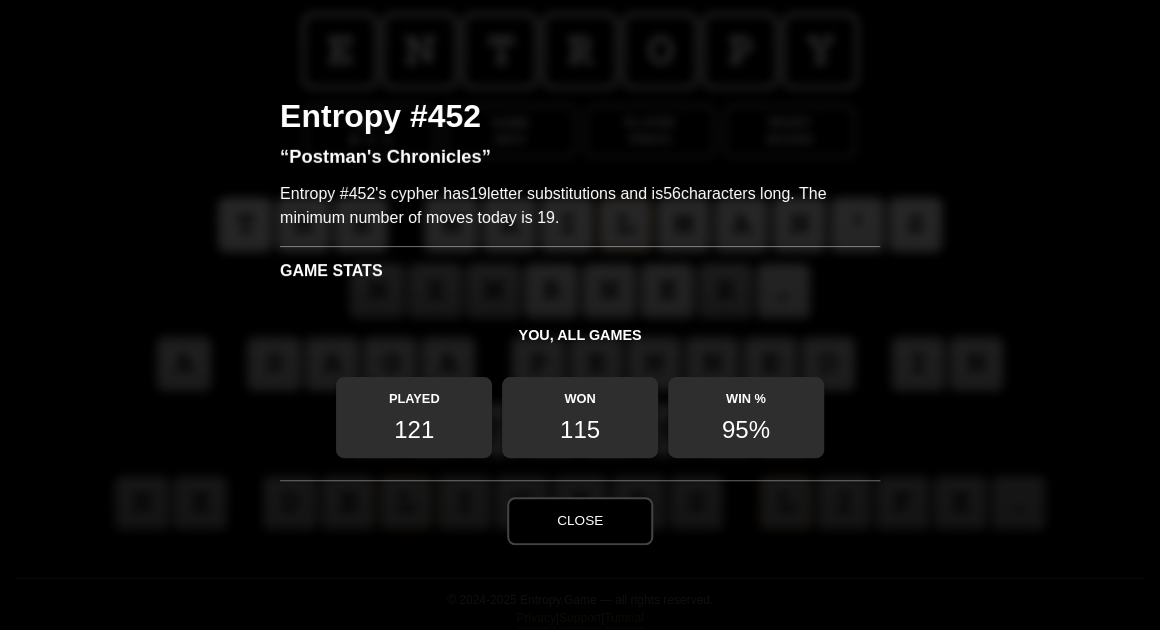 scroll, scrollTop: 0, scrollLeft: 0, axis: both 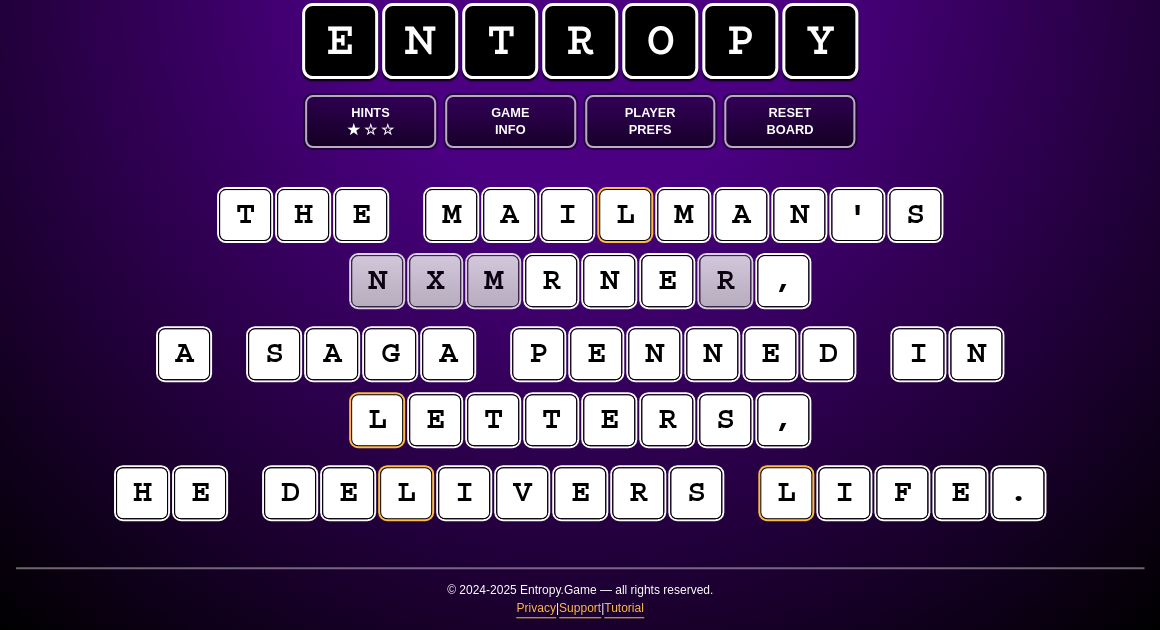 click on "n" at bounding box center [377, 280] 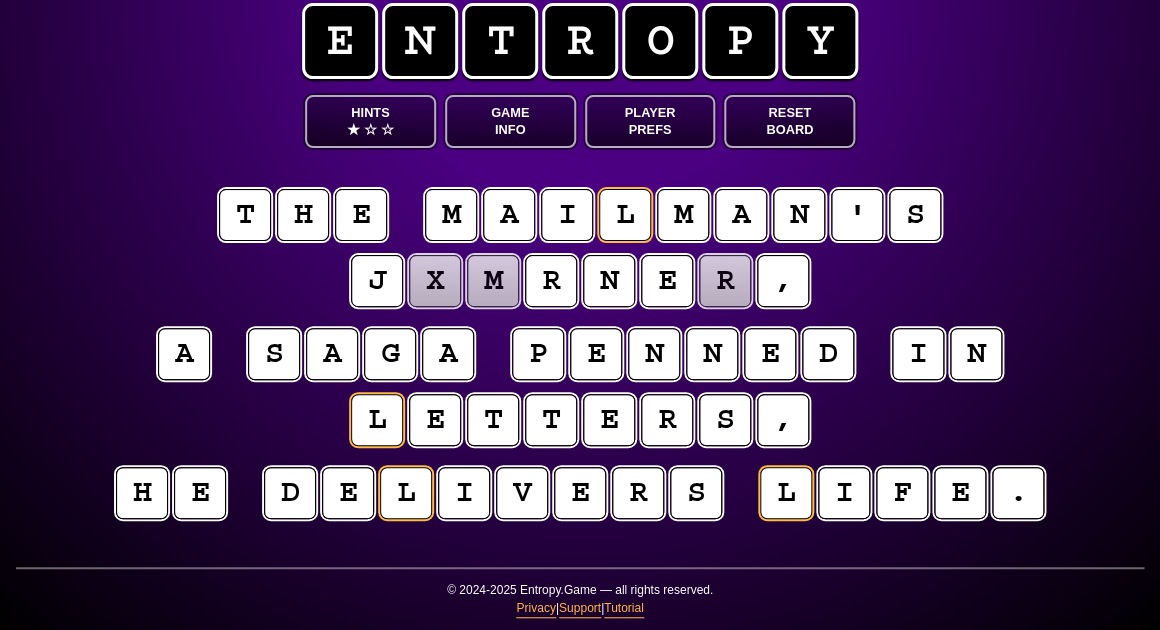 click on "x" at bounding box center [435, 281] 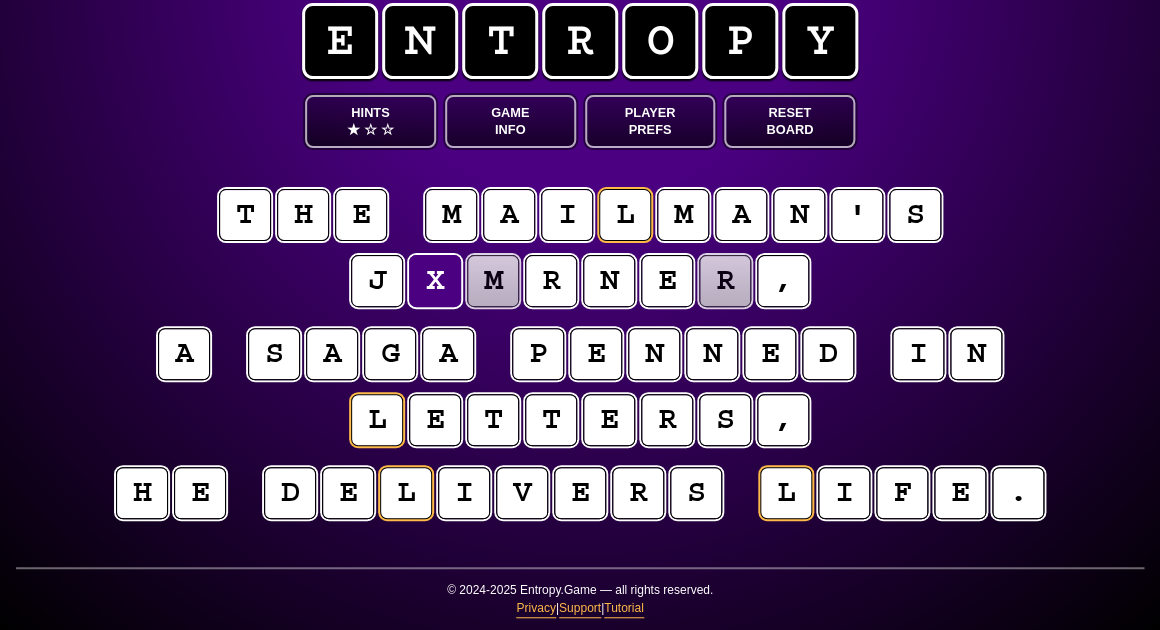 scroll, scrollTop: 30, scrollLeft: 0, axis: vertical 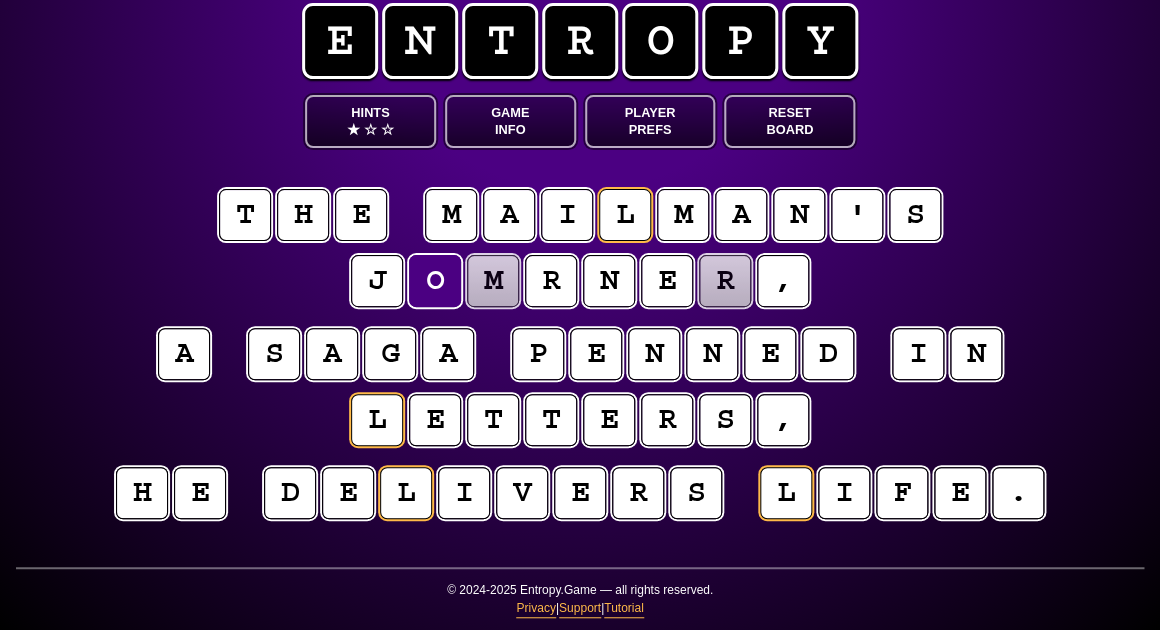 click on "m" at bounding box center [493, 281] 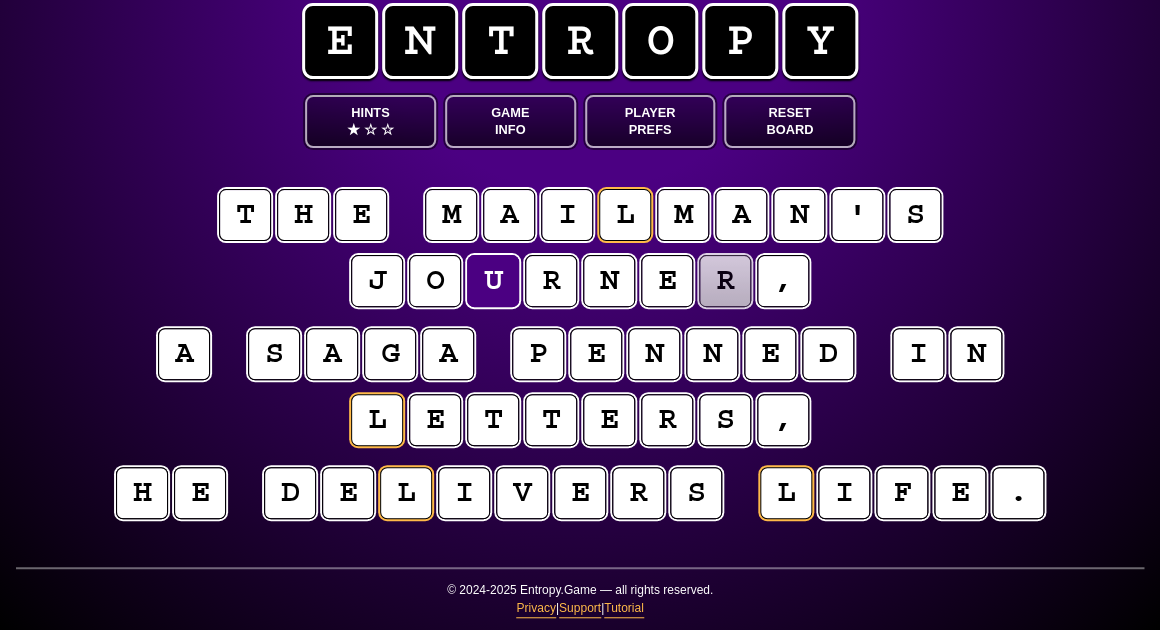 scroll, scrollTop: 22, scrollLeft: 0, axis: vertical 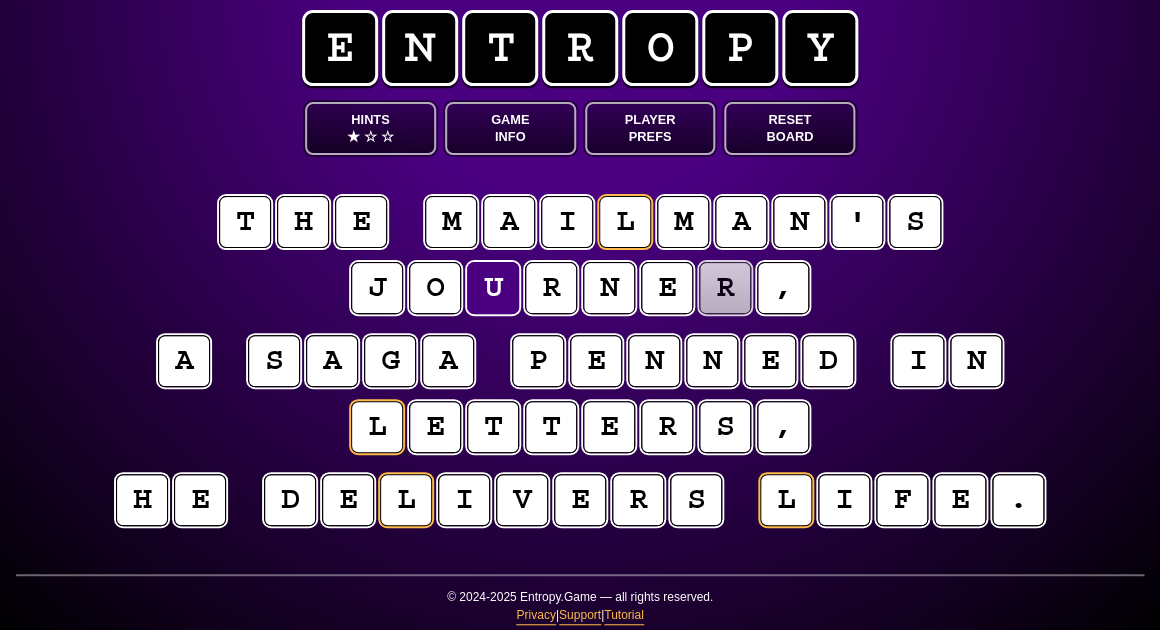 click on "r" at bounding box center (725, 287) 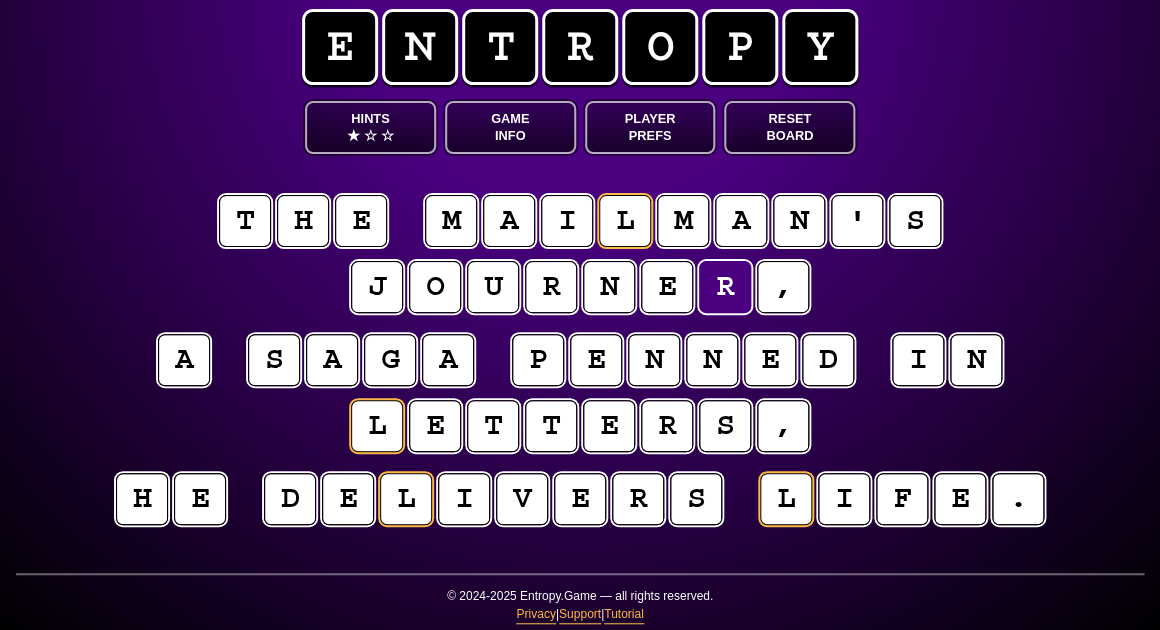 scroll, scrollTop: 27, scrollLeft: 0, axis: vertical 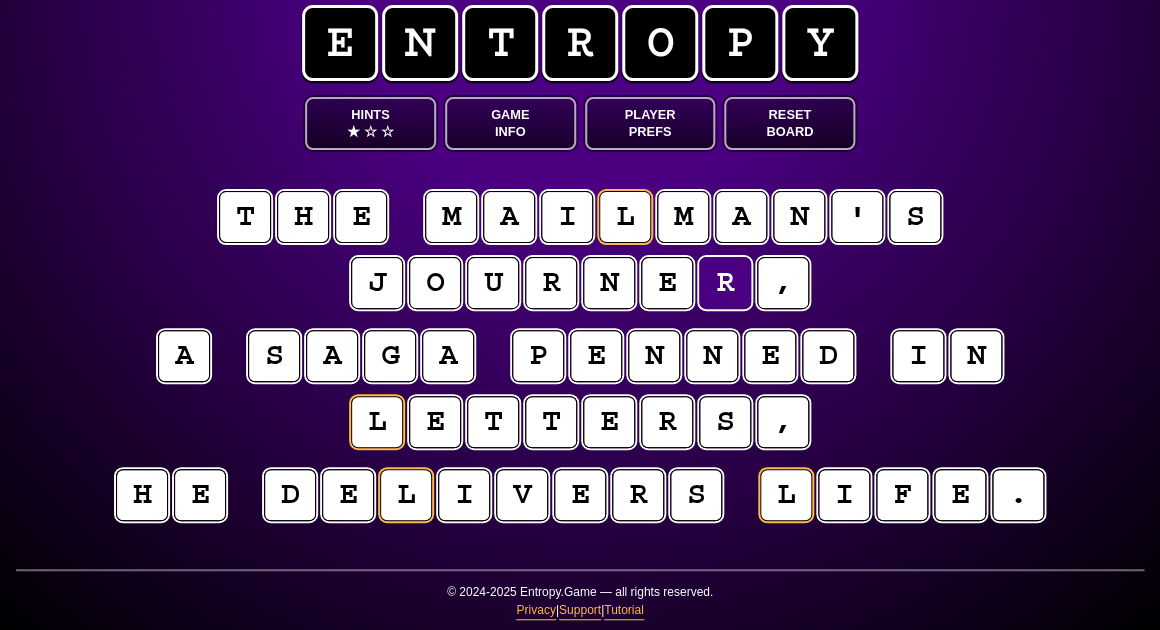 type on "**********" 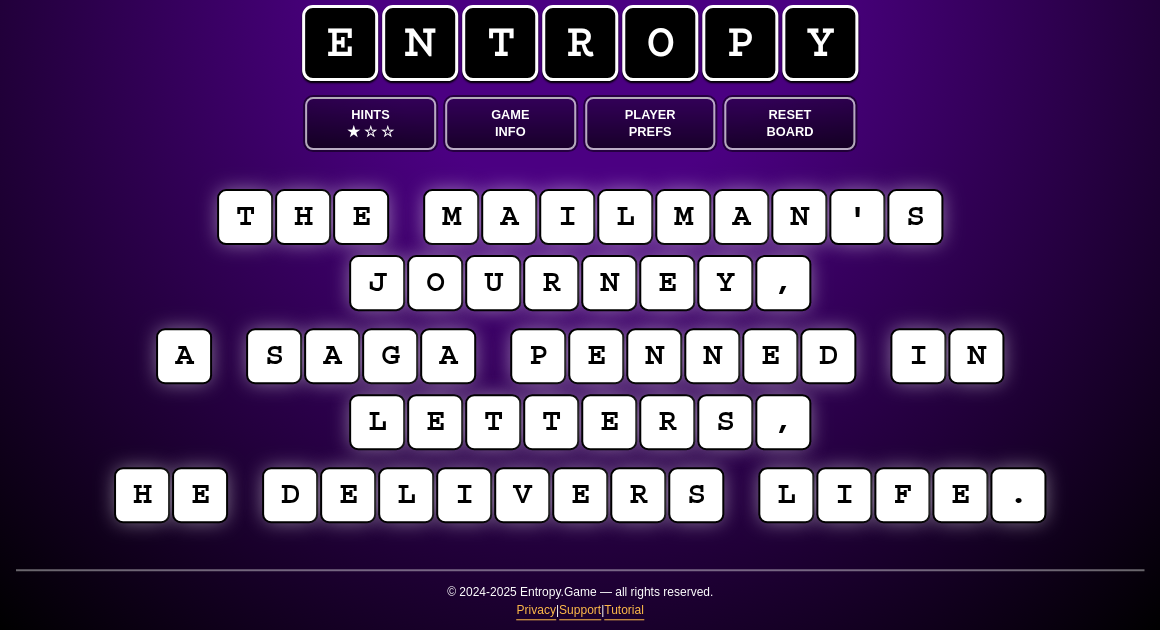 click on "Game Info" at bounding box center [510, 123] 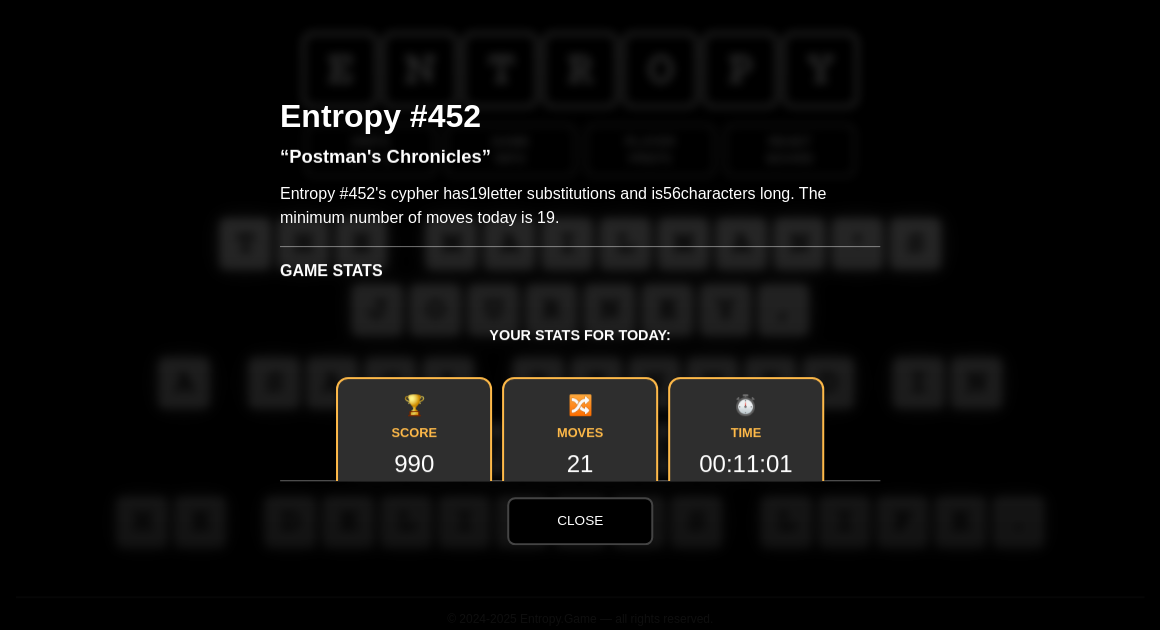 scroll, scrollTop: 0, scrollLeft: 0, axis: both 